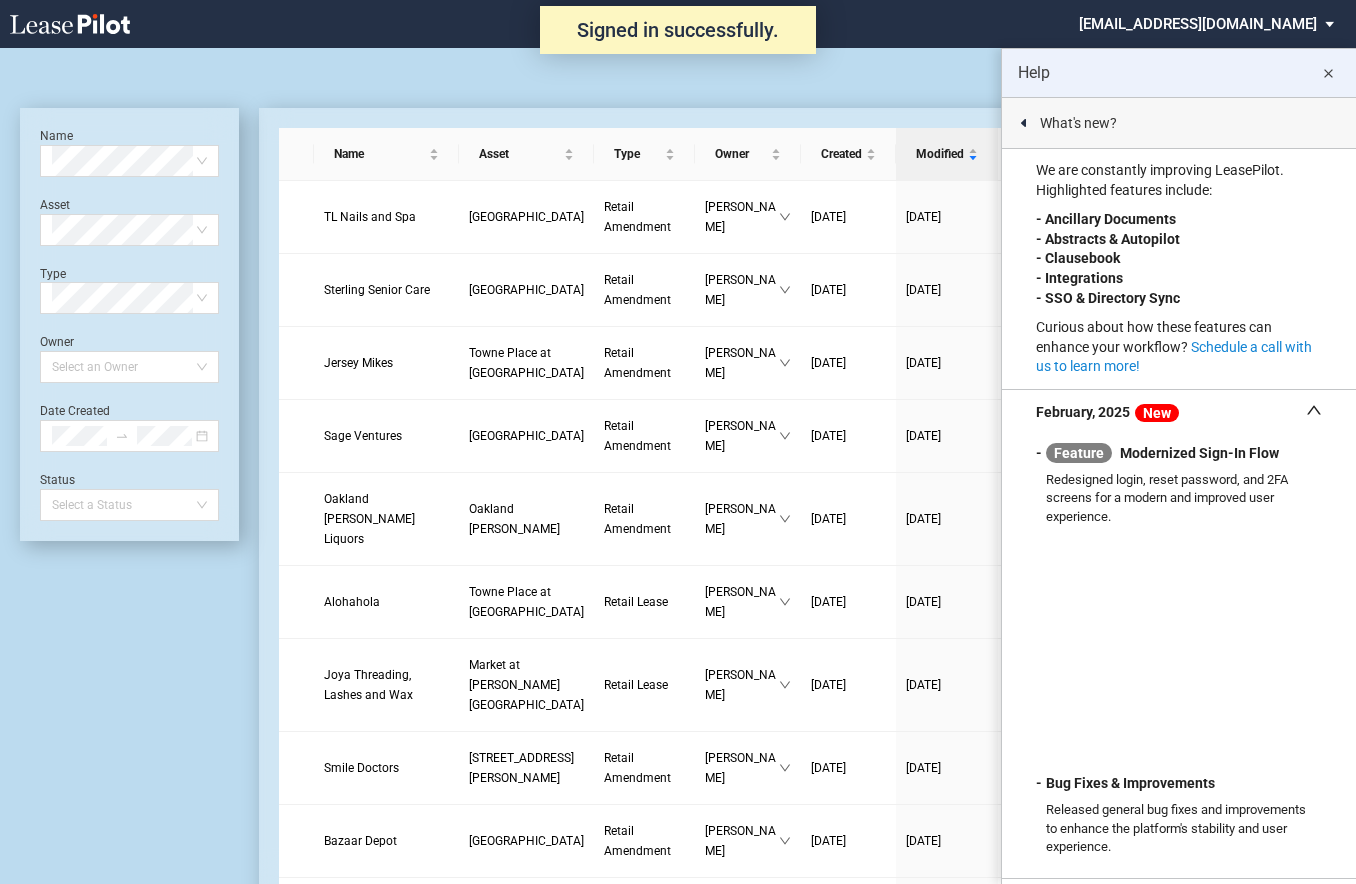 scroll, scrollTop: 0, scrollLeft: 0, axis: both 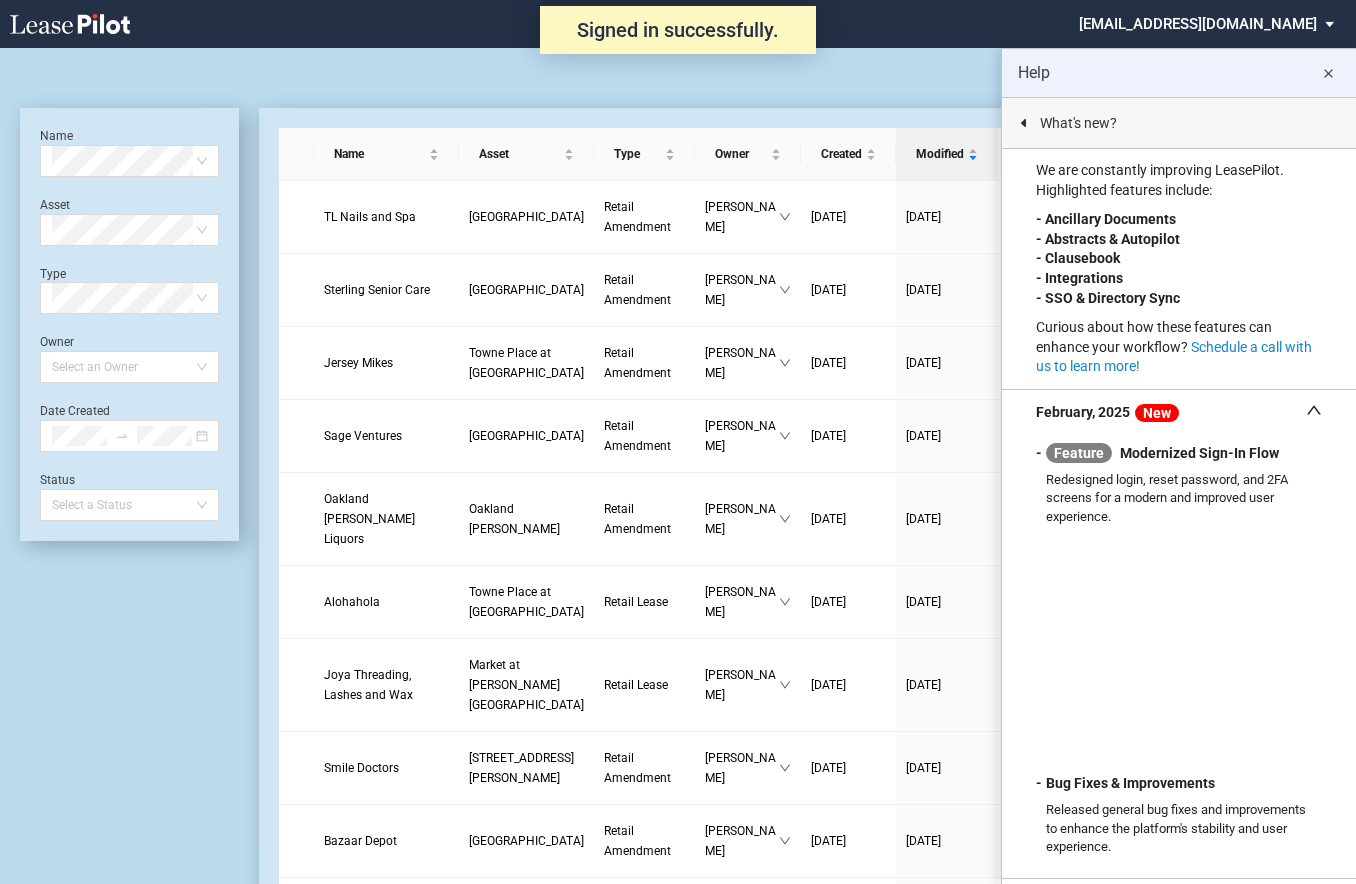 click on "close" at bounding box center (1328, 74) 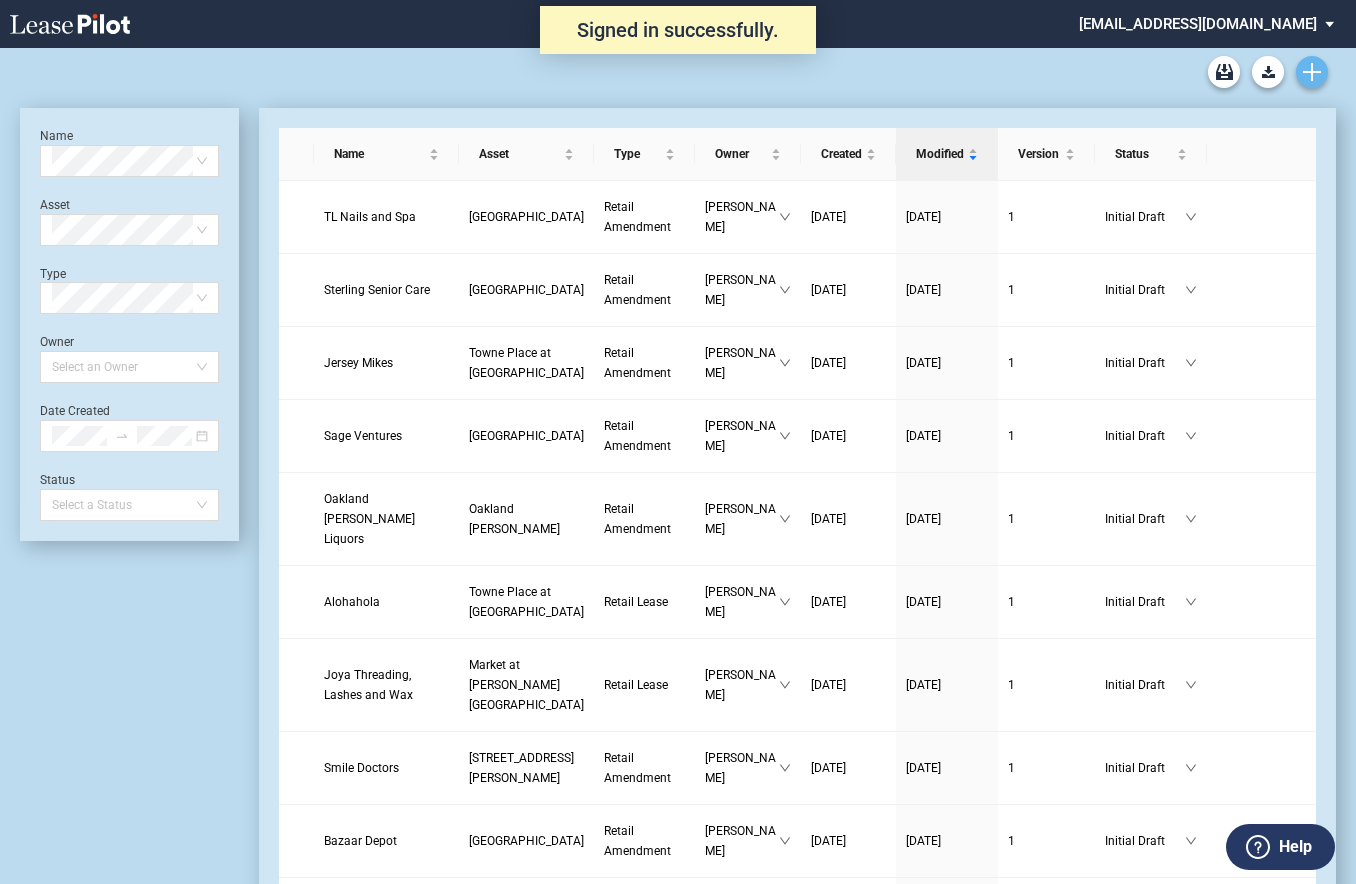 click 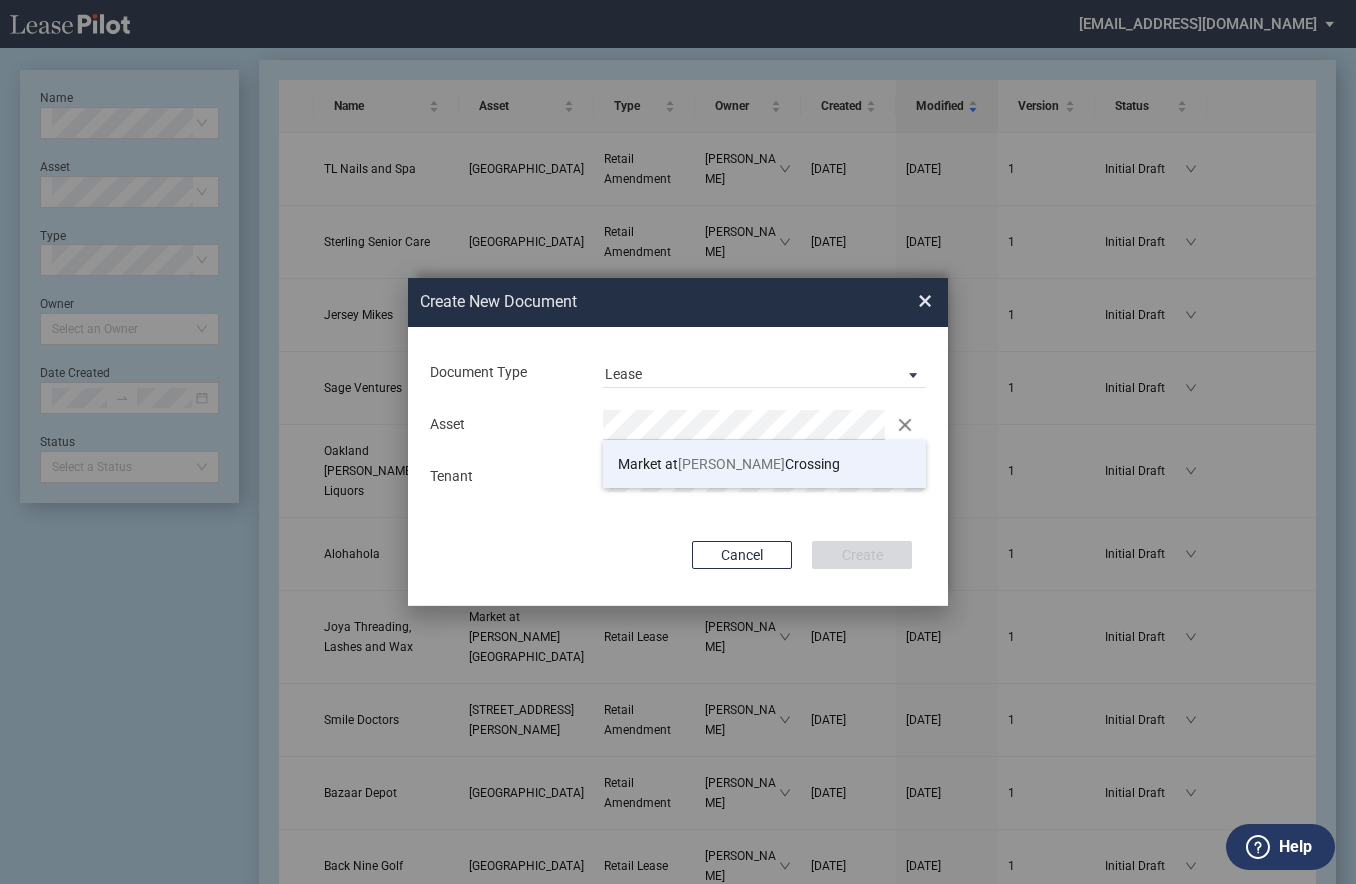click on "Market at  Opitz  Crossing" at bounding box center (729, 464) 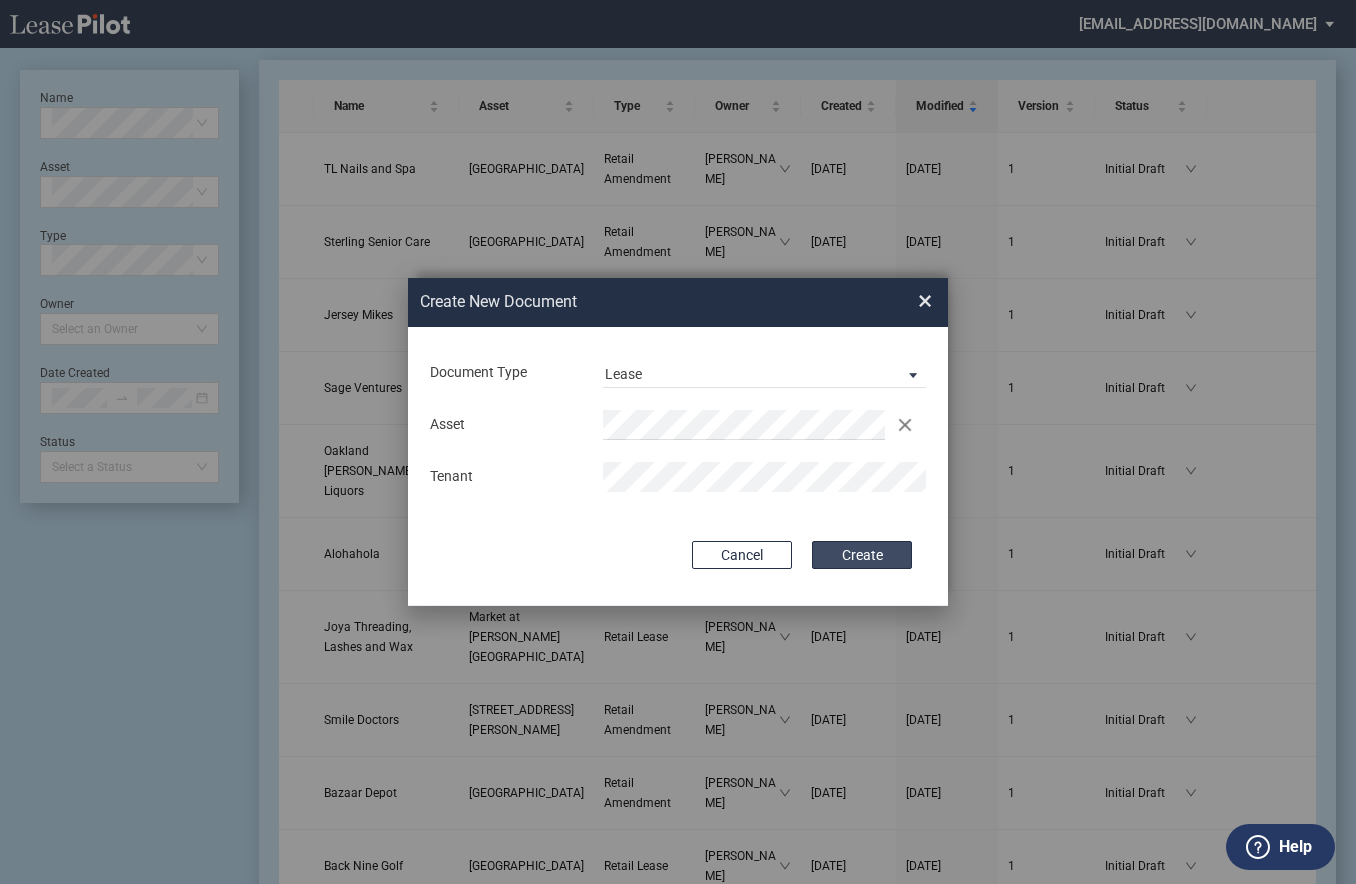click on "Create" at bounding box center (862, 555) 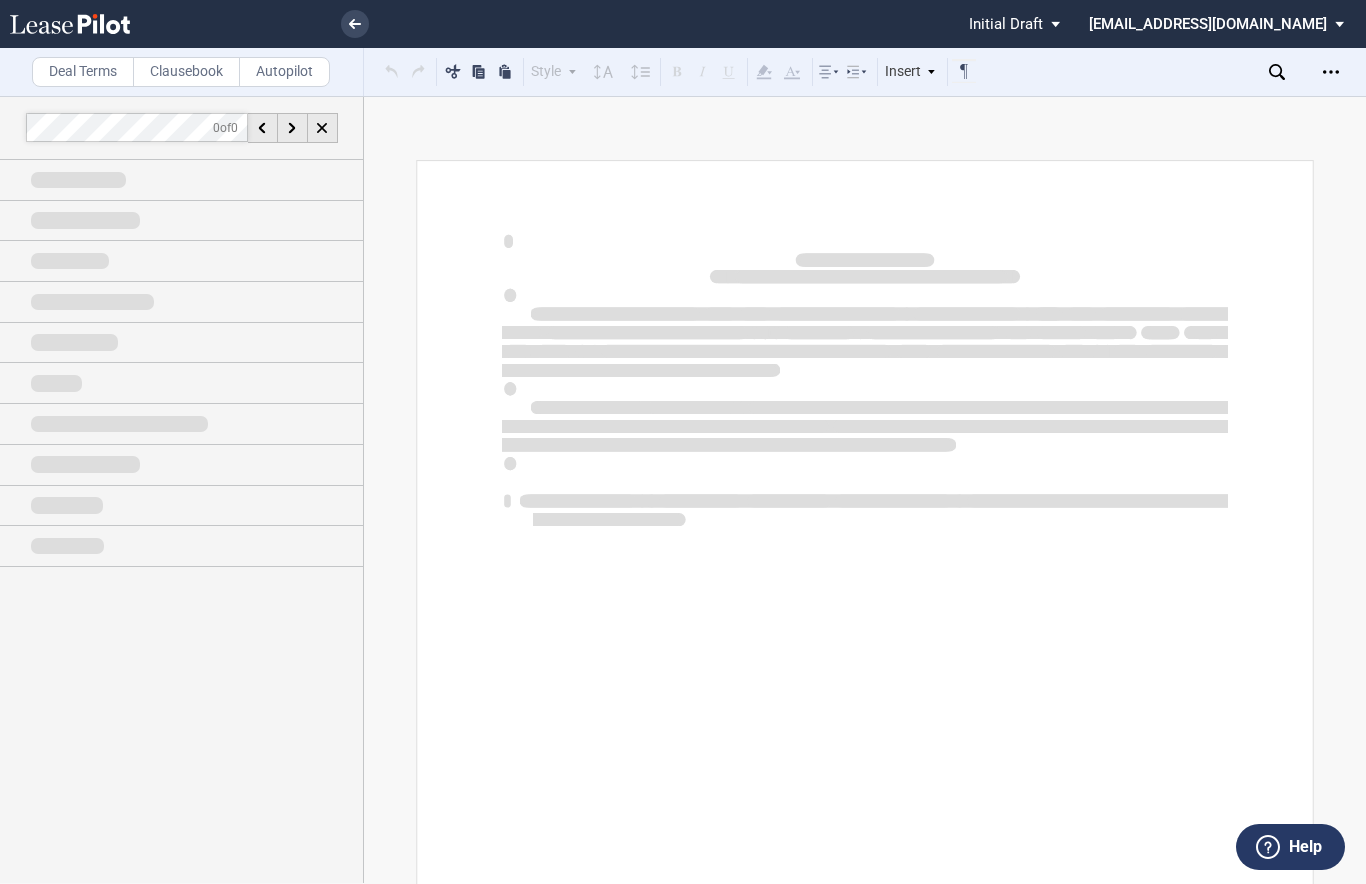 scroll, scrollTop: 0, scrollLeft: 0, axis: both 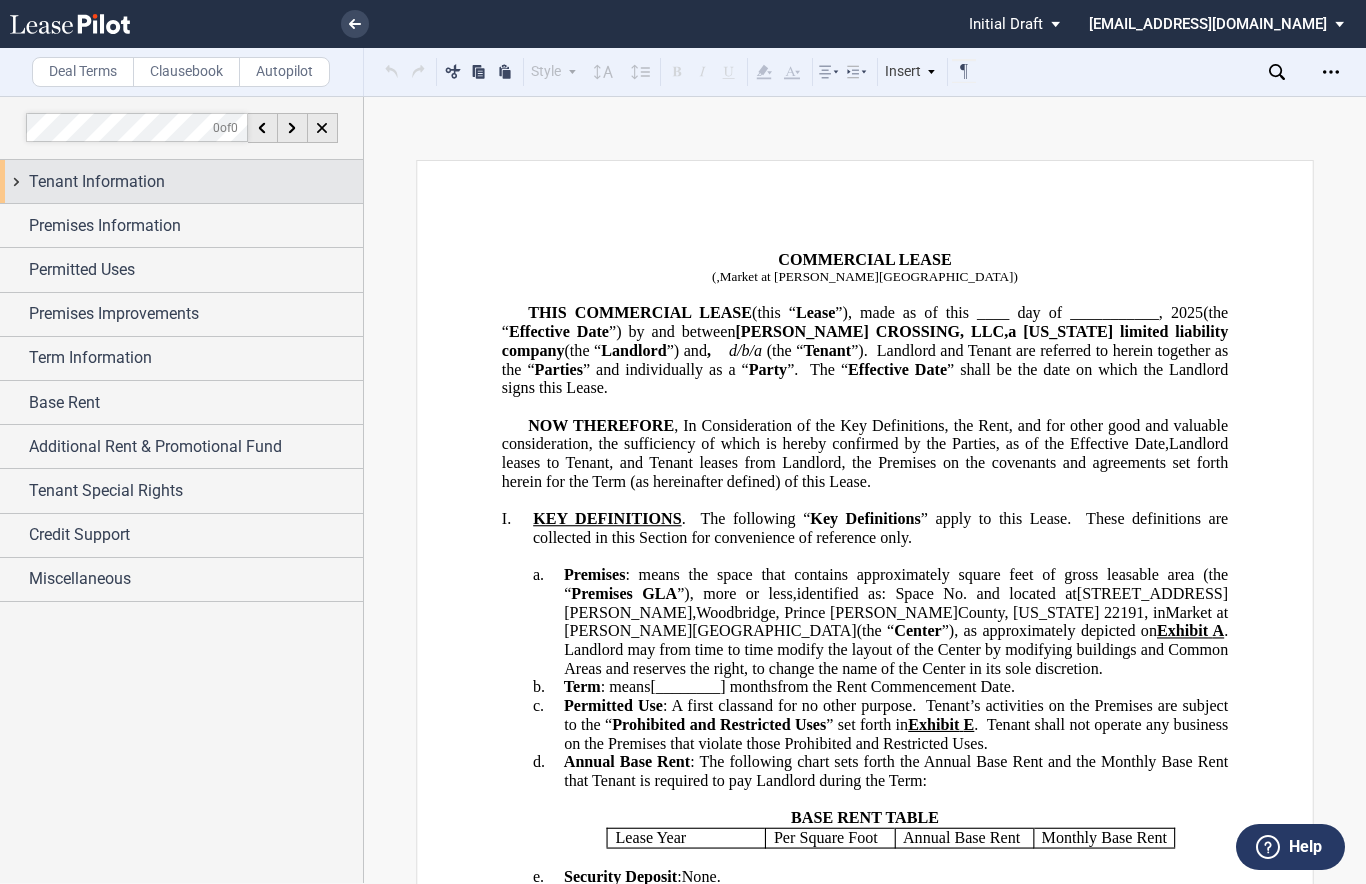 click on "Tenant Information" at bounding box center (97, 182) 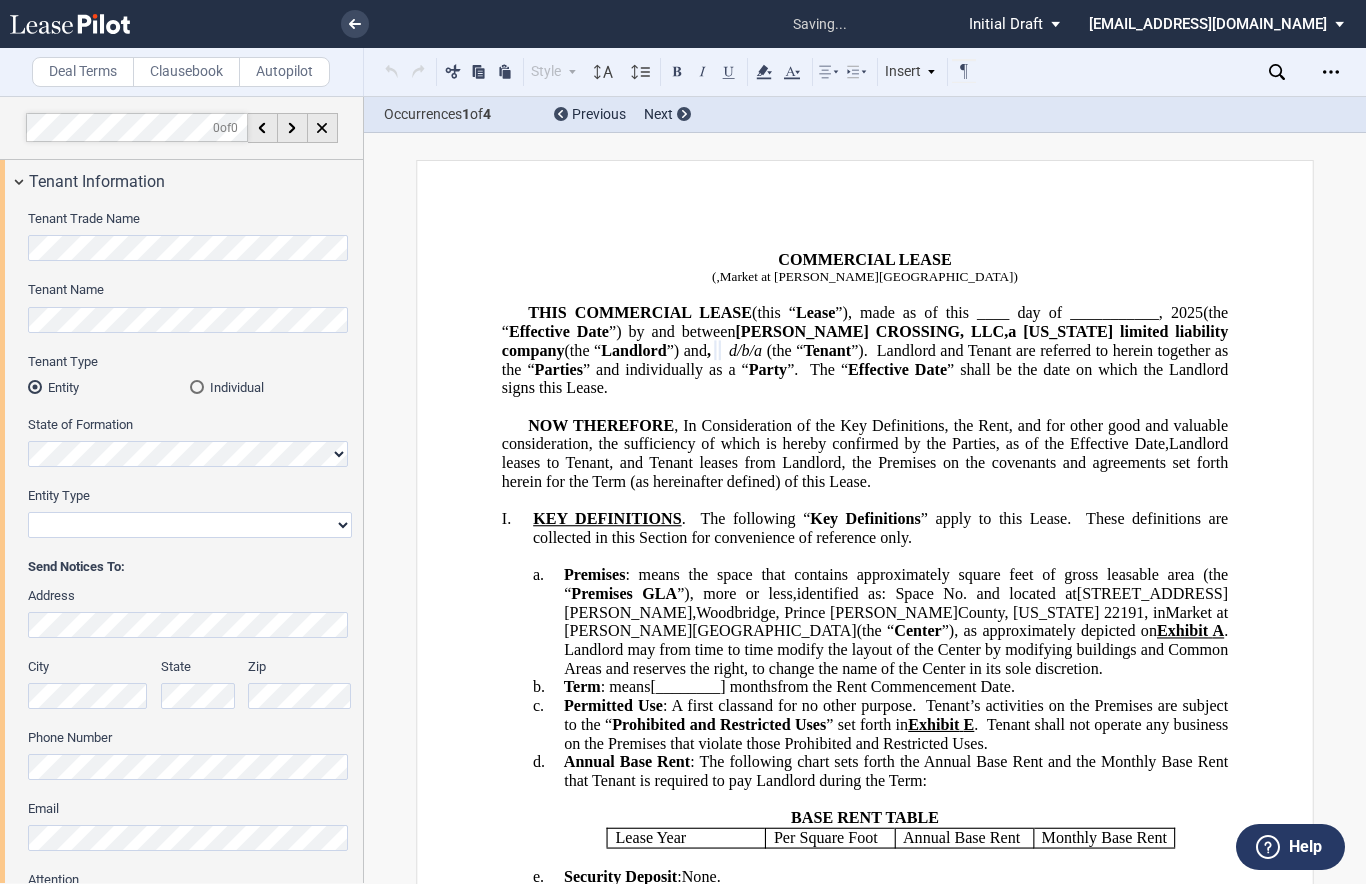 click on "Corporation
Limited Liability Company
General Partnership
Limited Partnership
Other" at bounding box center [190, 525] 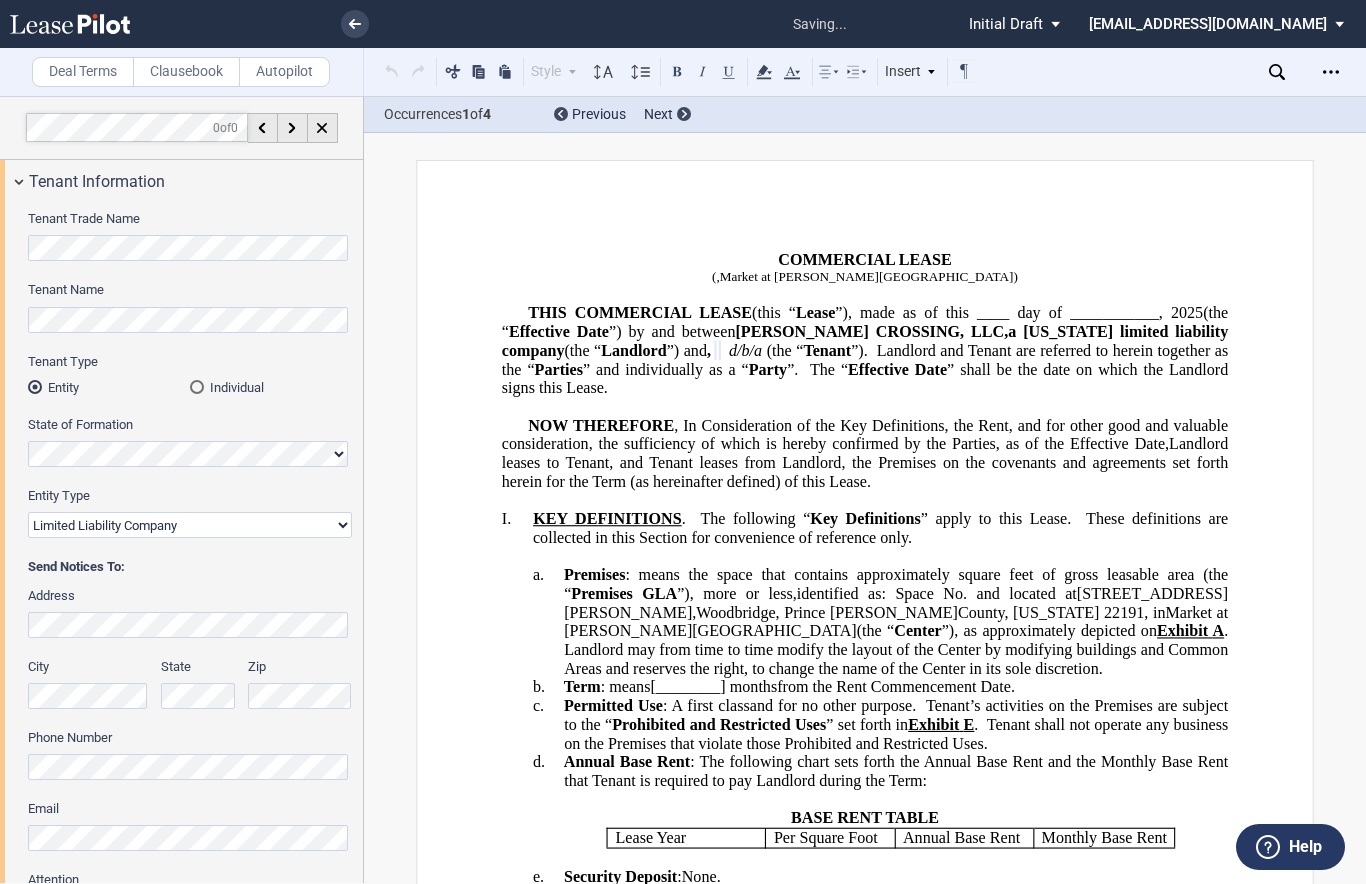 click on "Corporation
Limited Liability Company
General Partnership
Limited Partnership
Other" at bounding box center (190, 525) 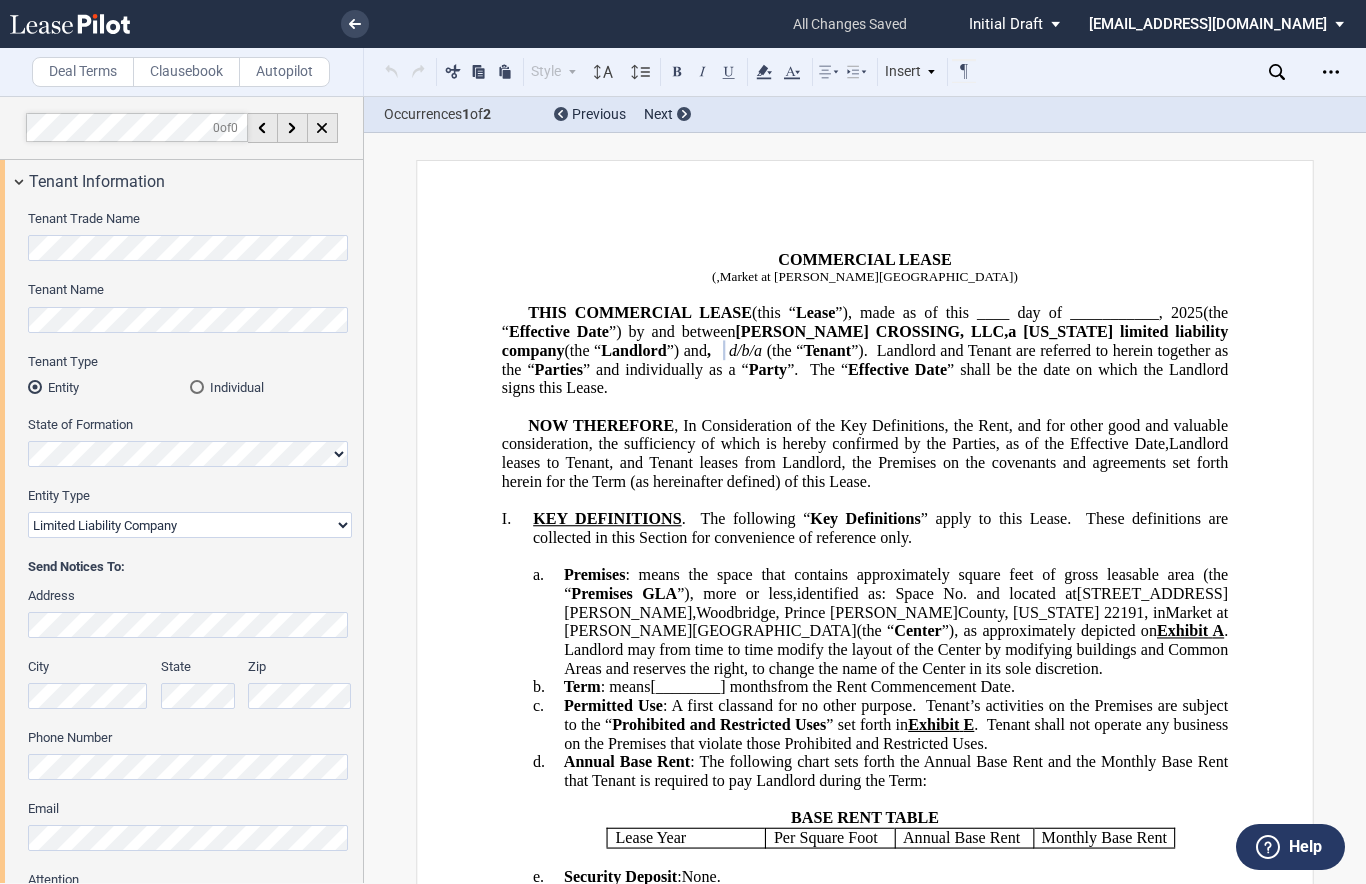 scroll, scrollTop: 100, scrollLeft: 0, axis: vertical 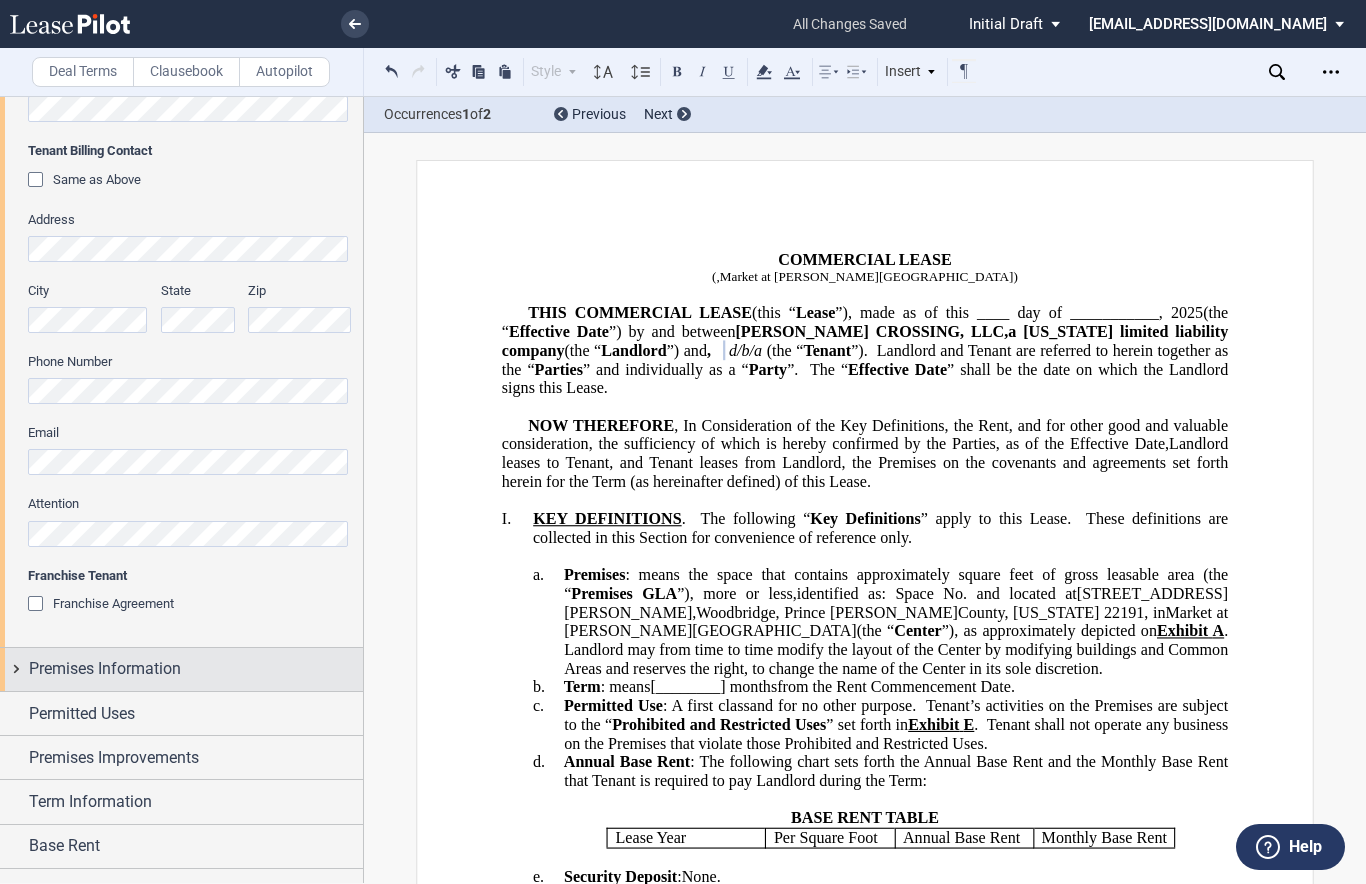 click on "Premises Information" at bounding box center [105, 669] 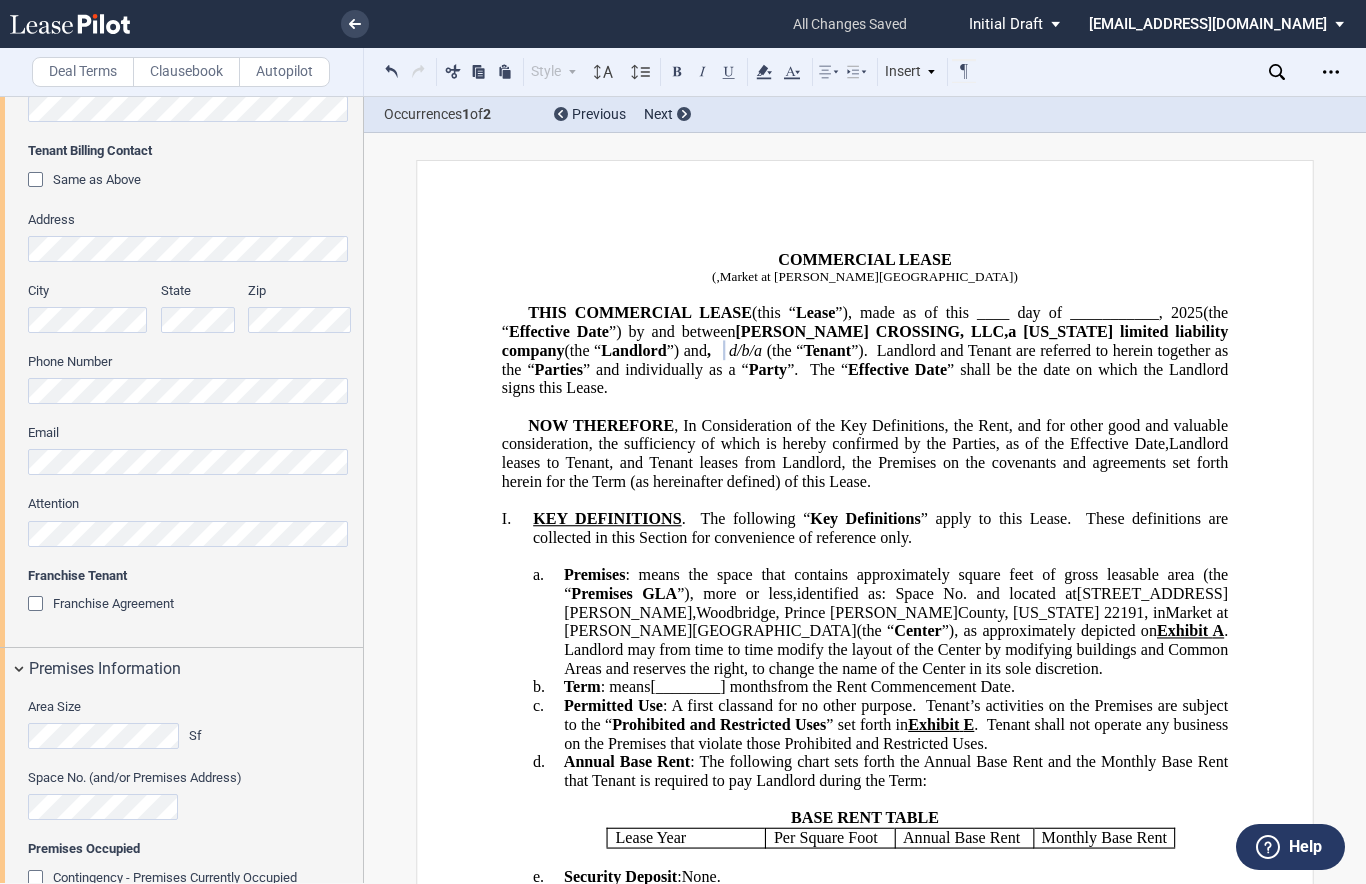 scroll, scrollTop: 1000, scrollLeft: 0, axis: vertical 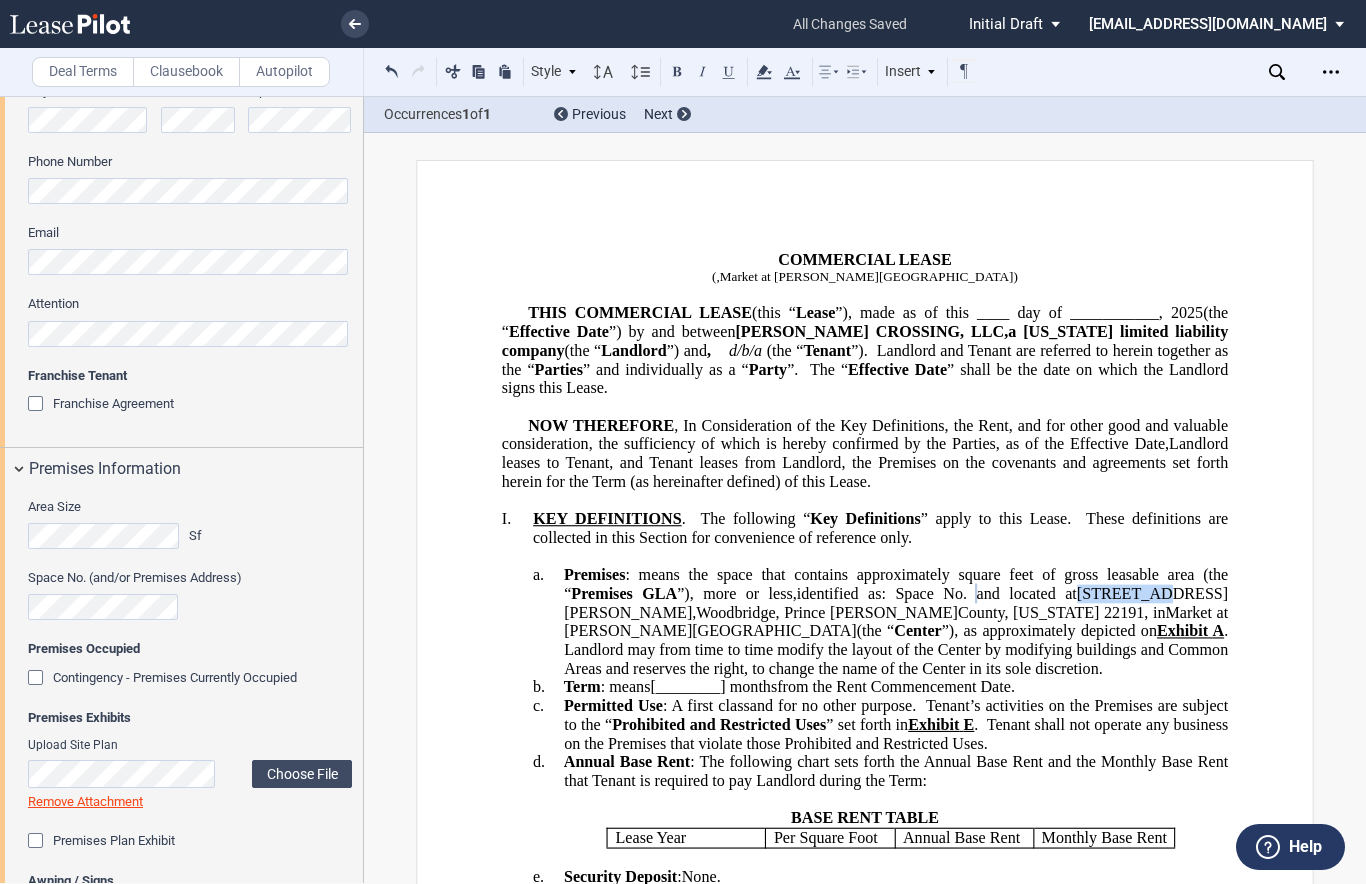 drag, startPoint x: 1224, startPoint y: 598, endPoint x: 1148, endPoint y: 598, distance: 76 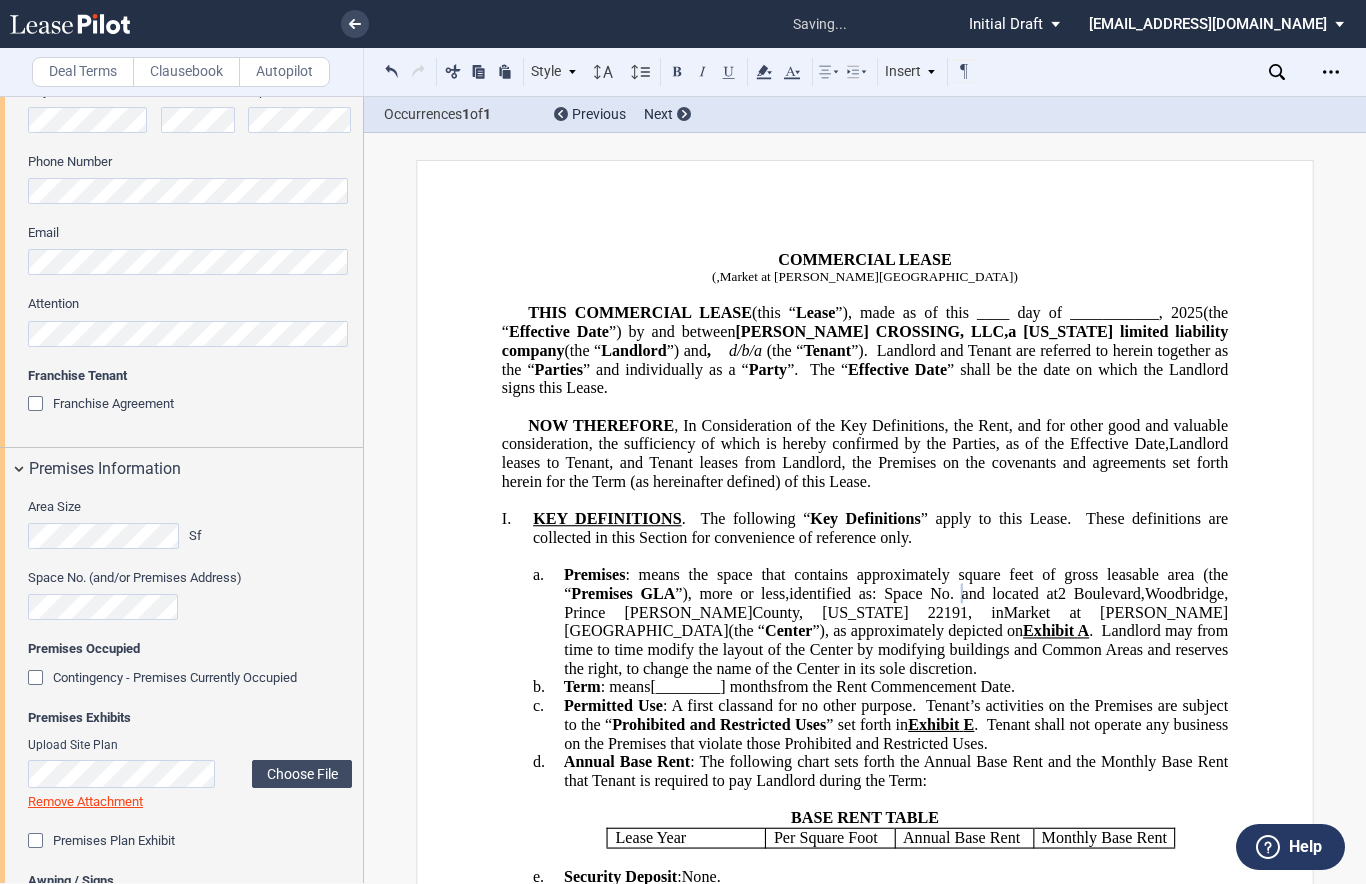 type 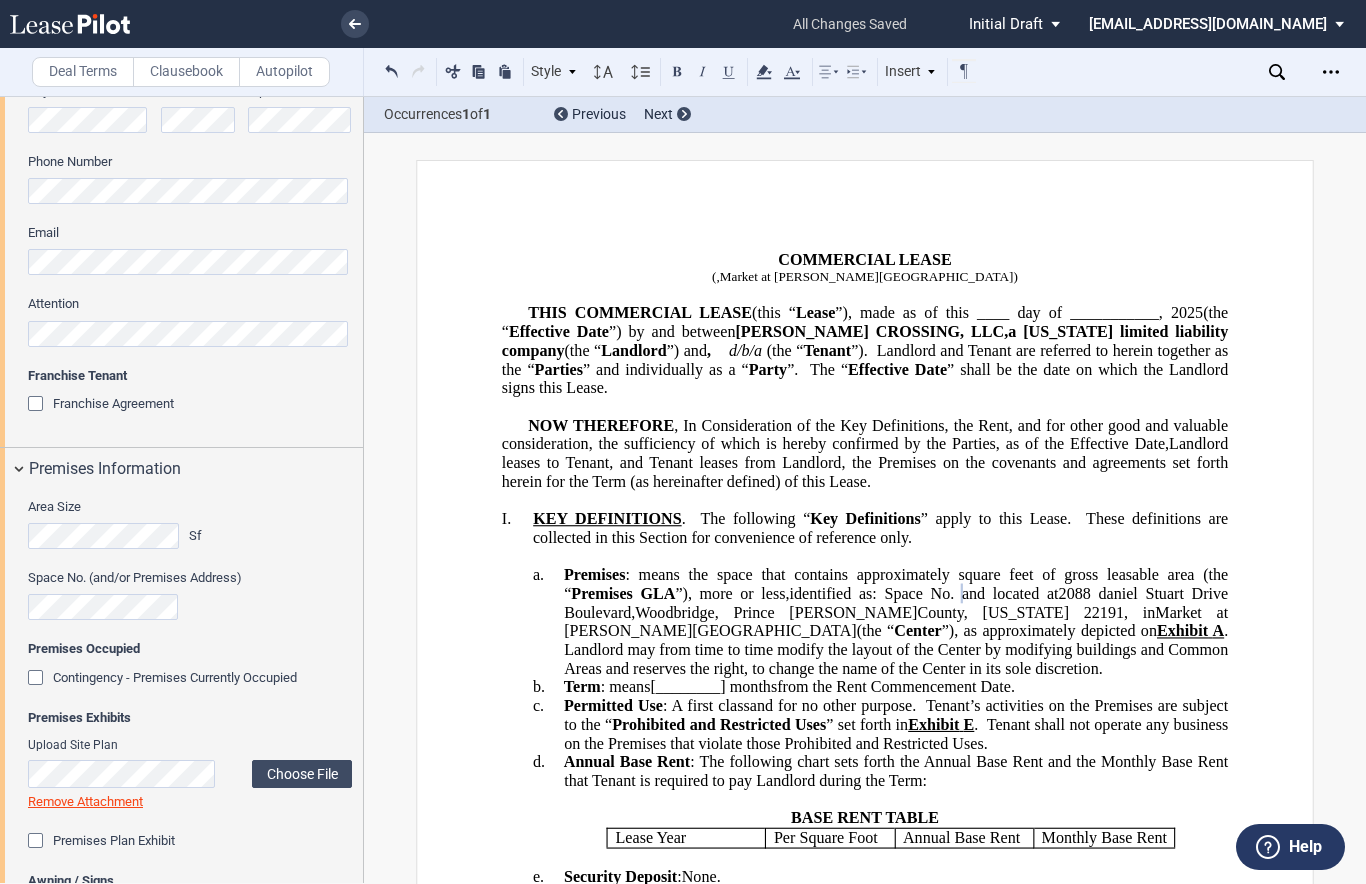 click on "﻿[STREET_ADDRESS][PERSON_NAME]" 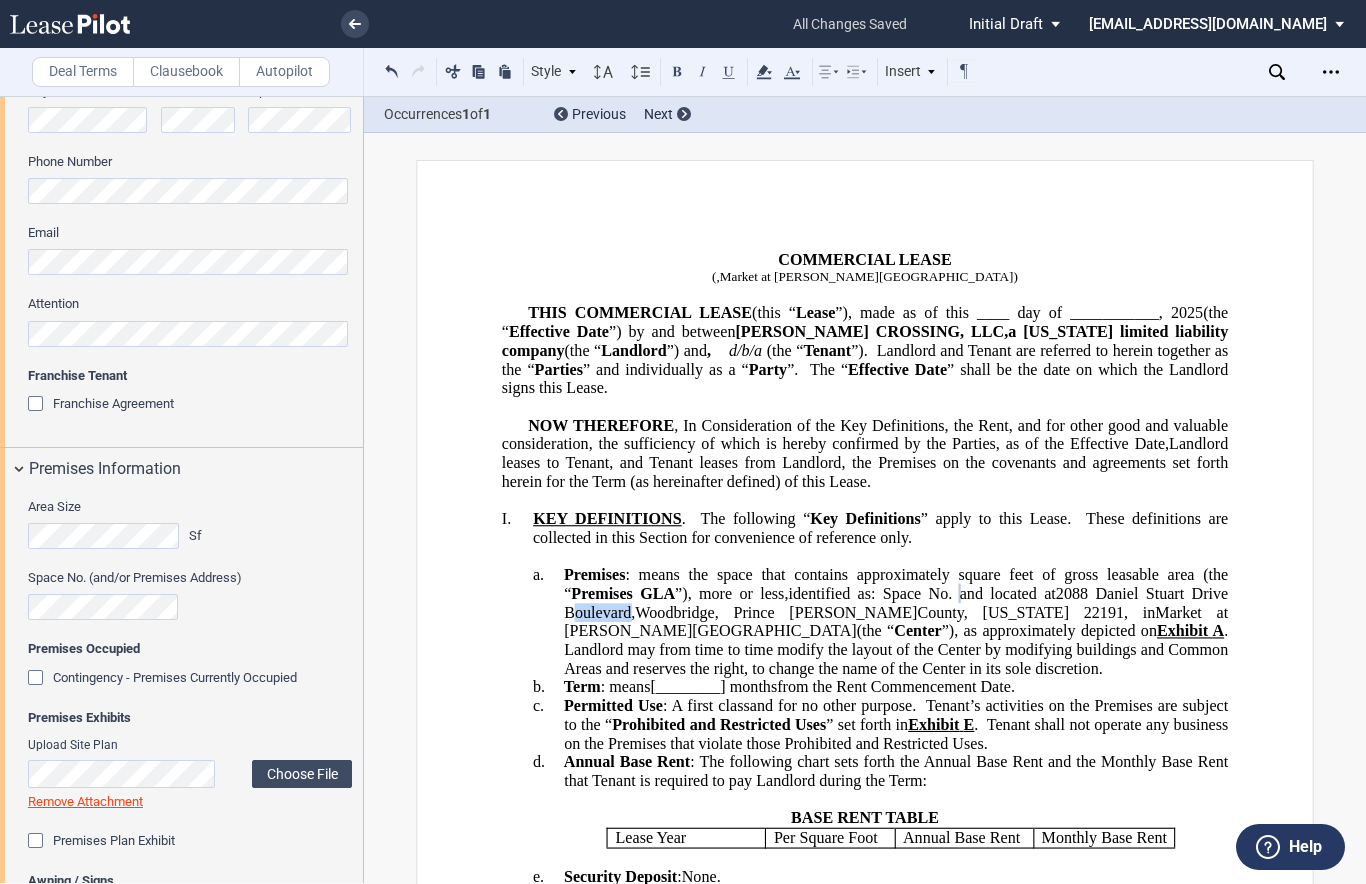 drag, startPoint x: 668, startPoint y: 615, endPoint x: 609, endPoint y: 615, distance: 59 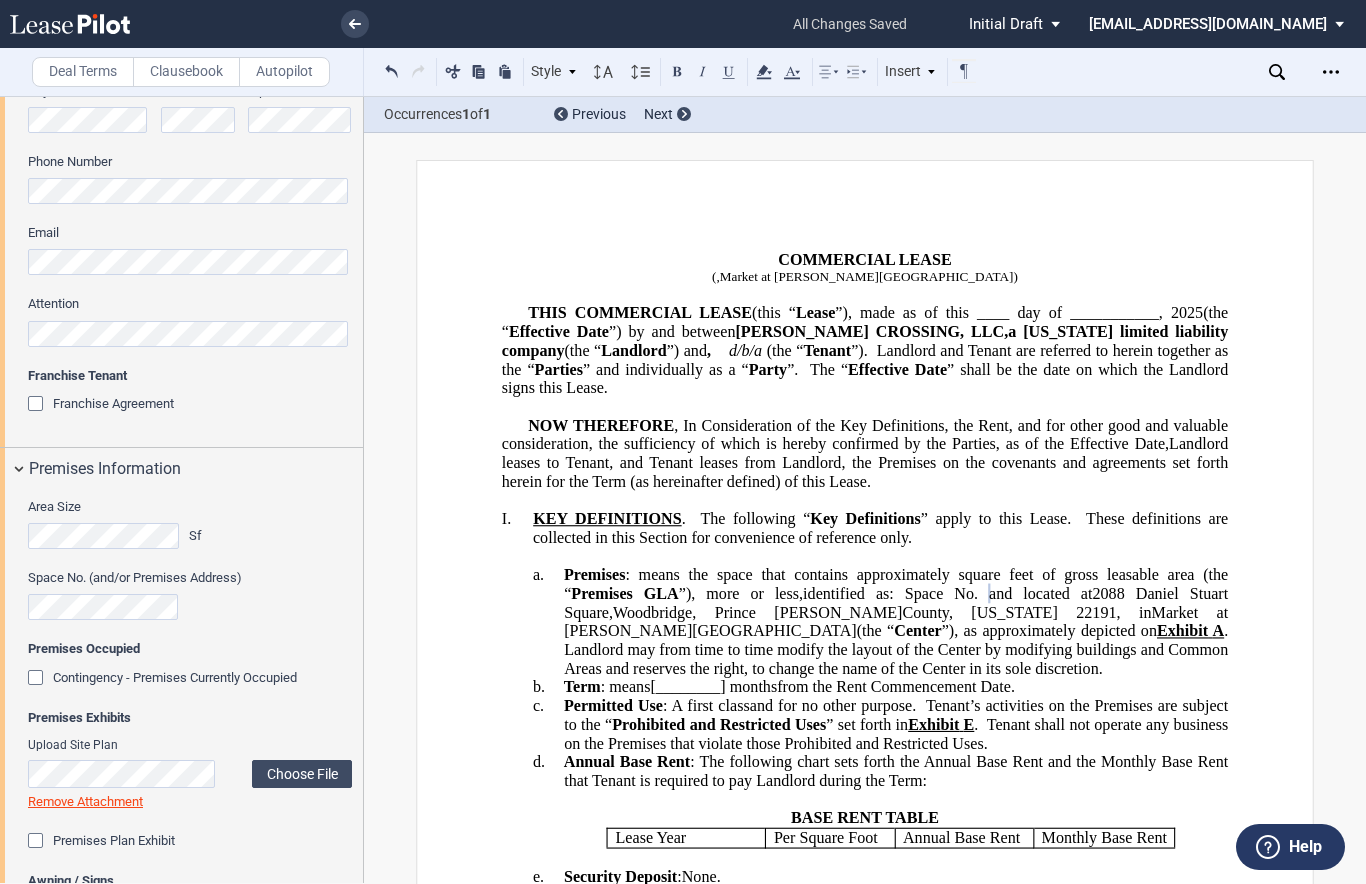 drag, startPoint x: 827, startPoint y: 592, endPoint x: 1165, endPoint y: 248, distance: 482.26547 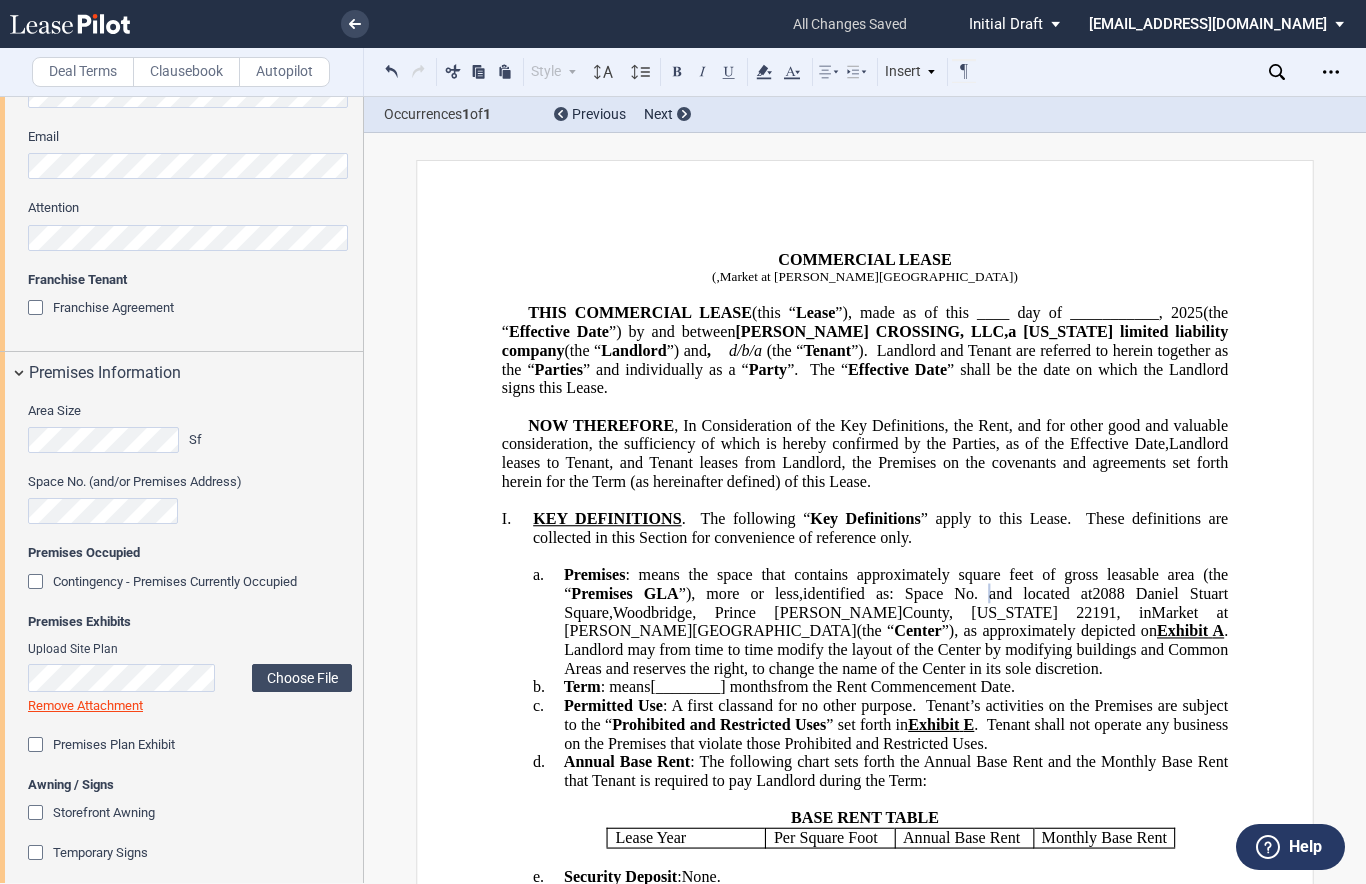 scroll, scrollTop: 1100, scrollLeft: 0, axis: vertical 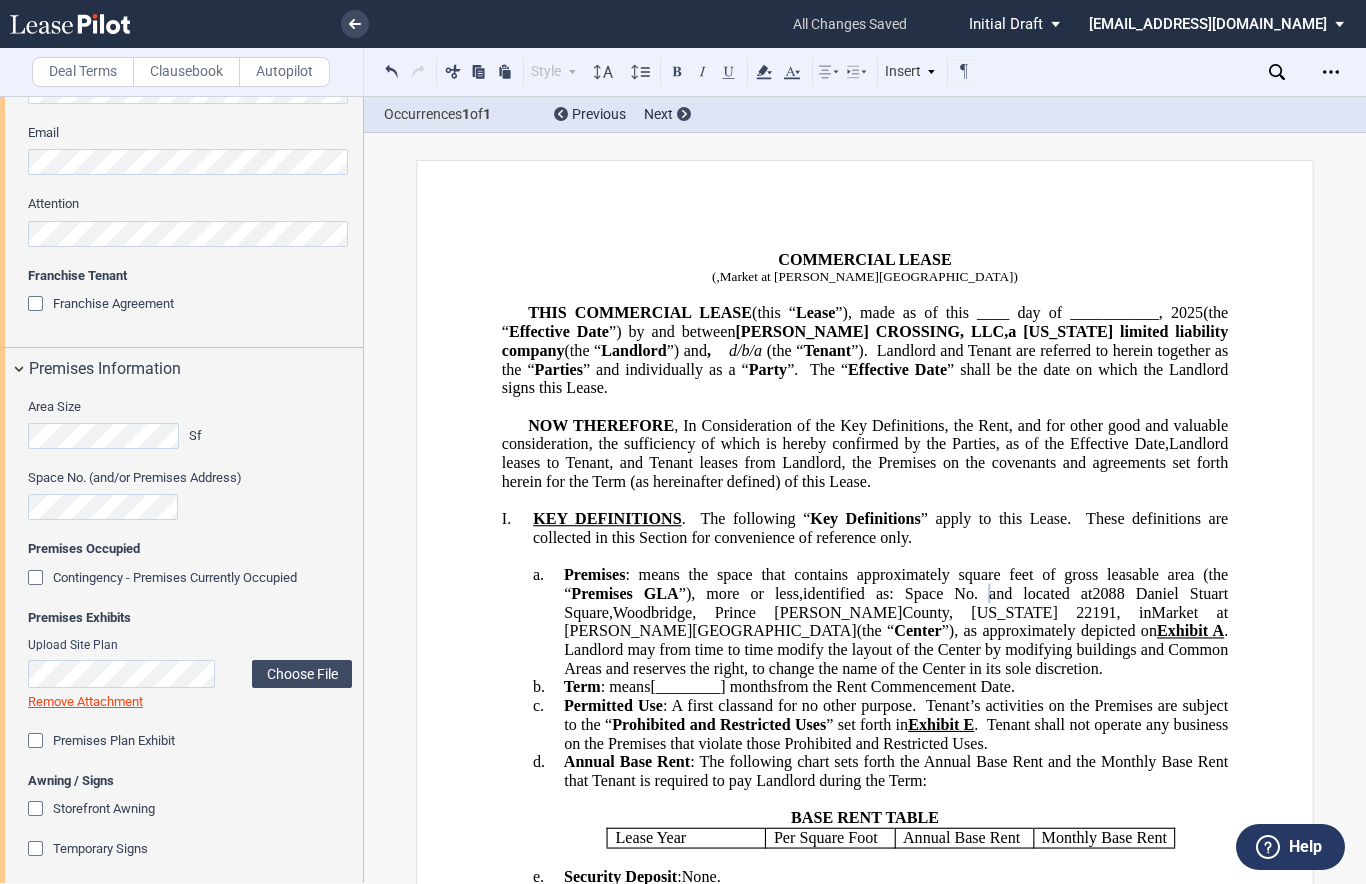 click at bounding box center [38, 580] 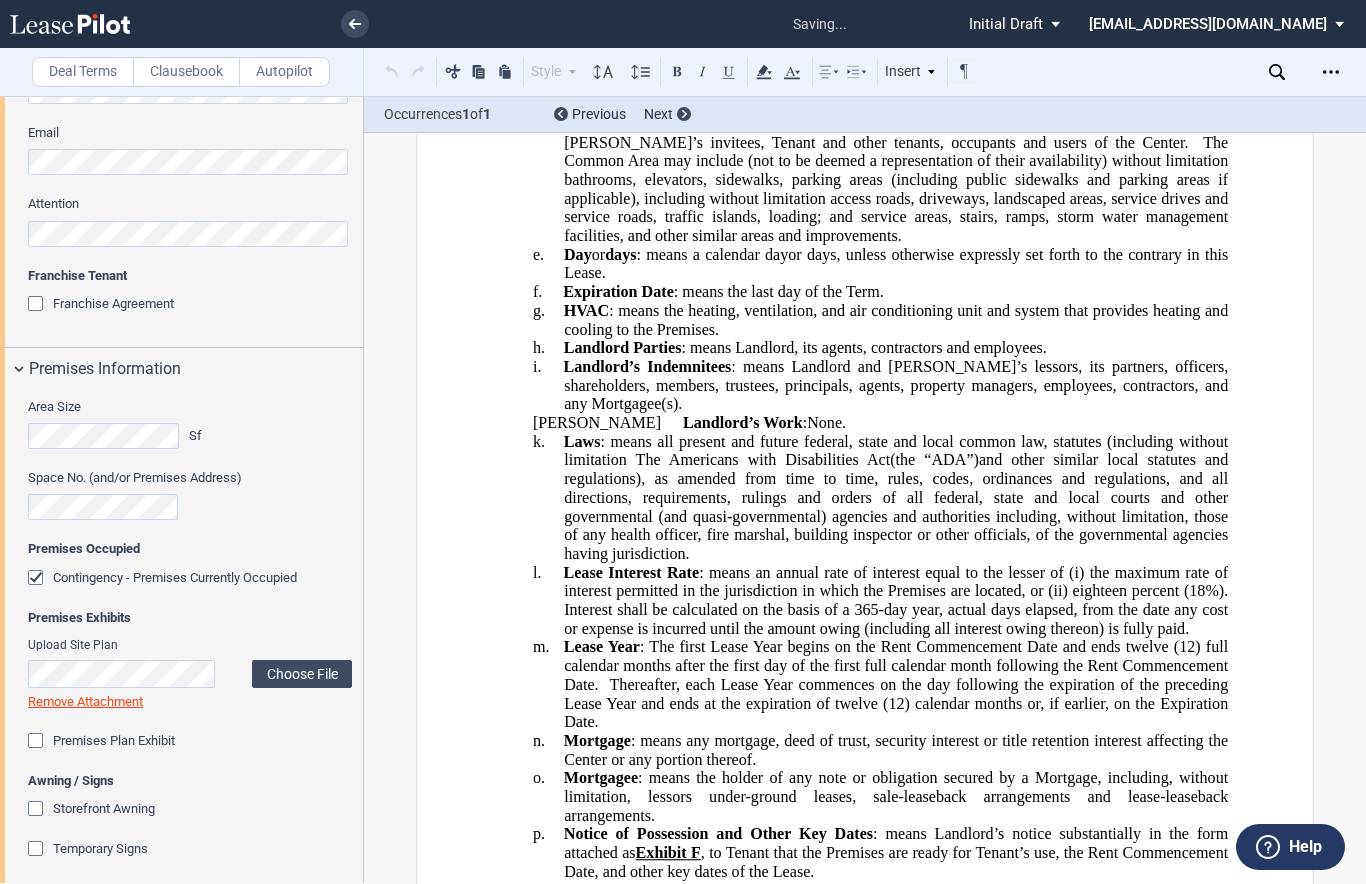 scroll, scrollTop: 3573, scrollLeft: 0, axis: vertical 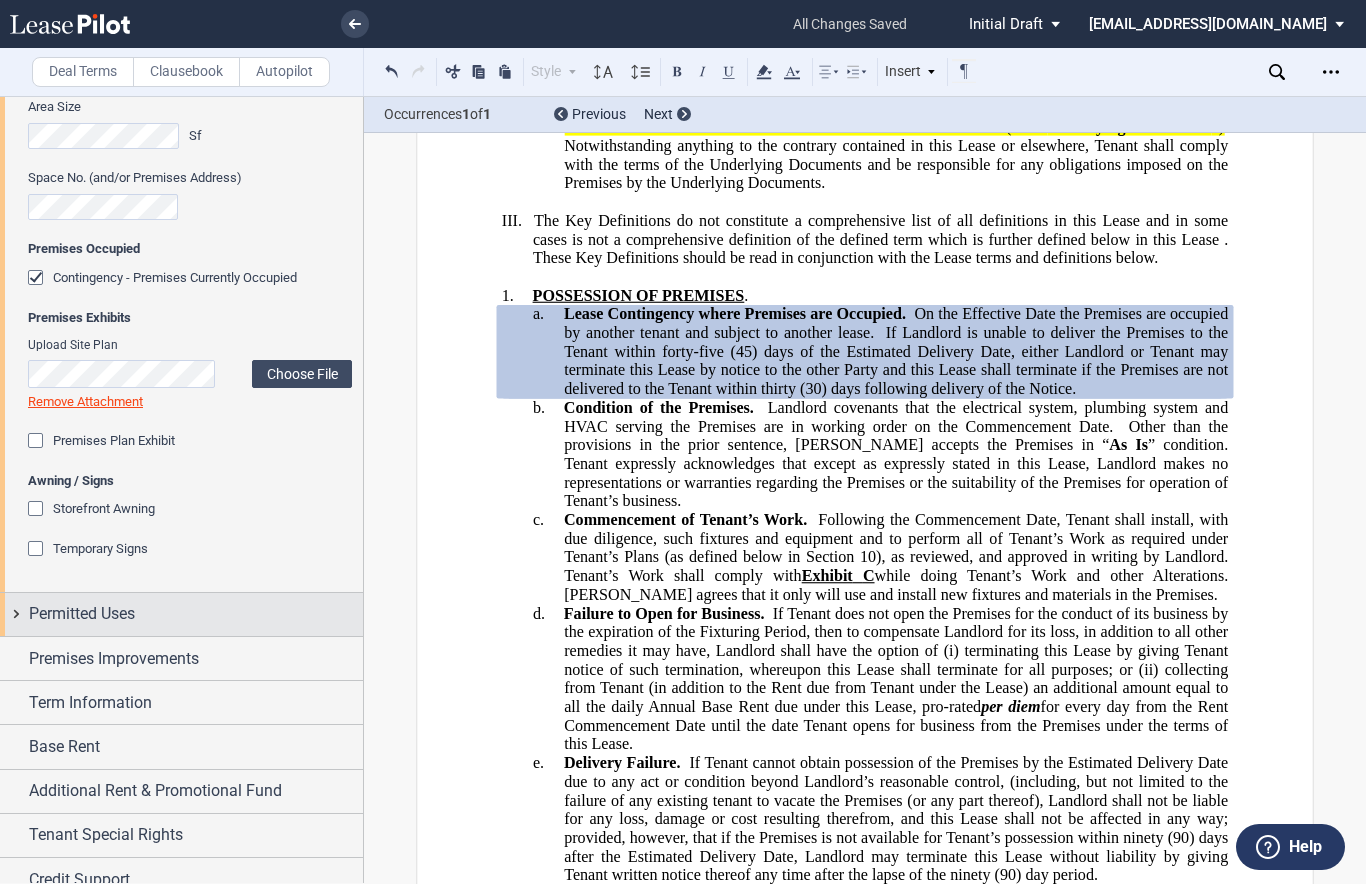 click on "Permitted Uses" at bounding box center (82, 614) 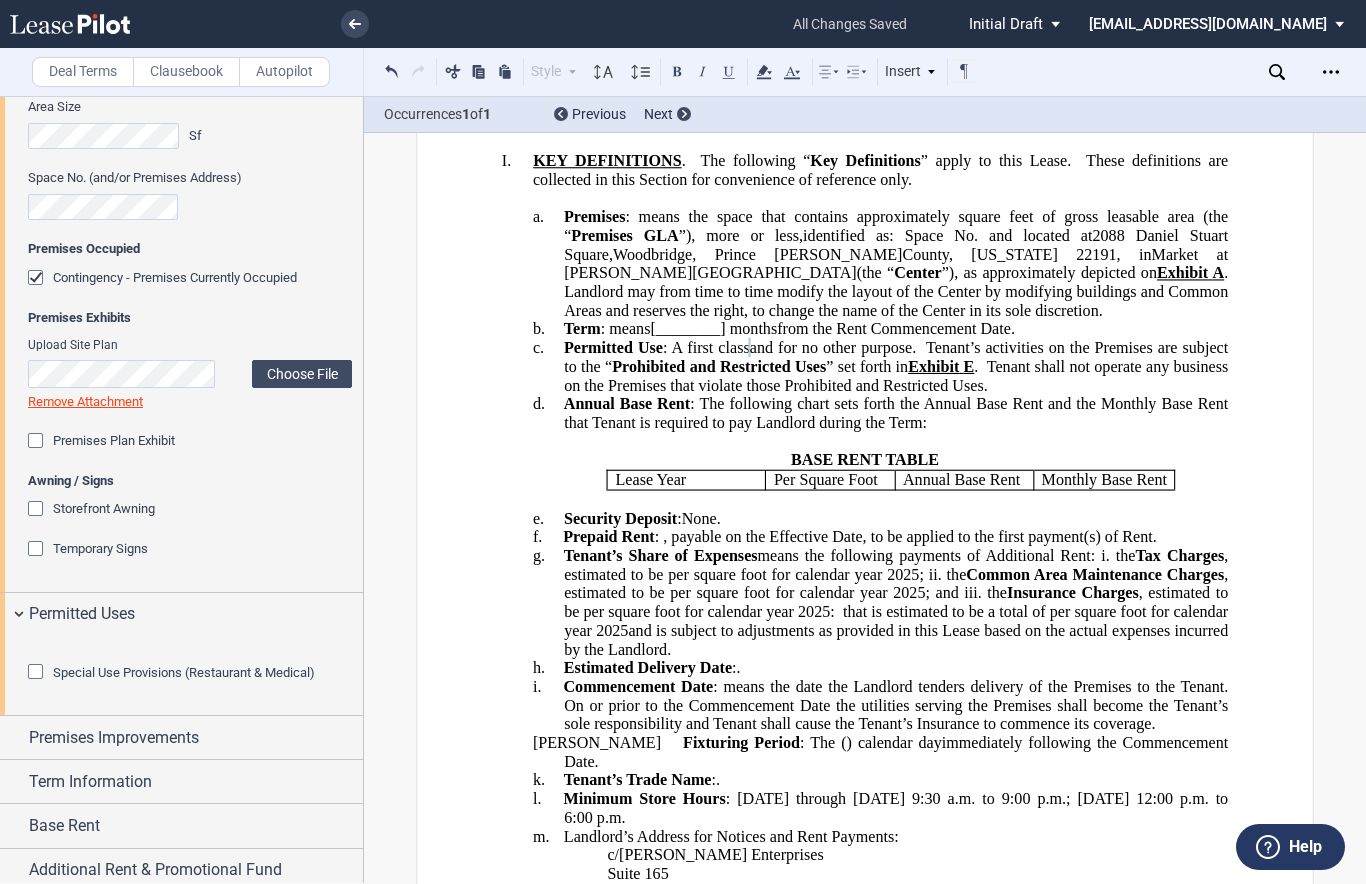 scroll, scrollTop: 282, scrollLeft: 0, axis: vertical 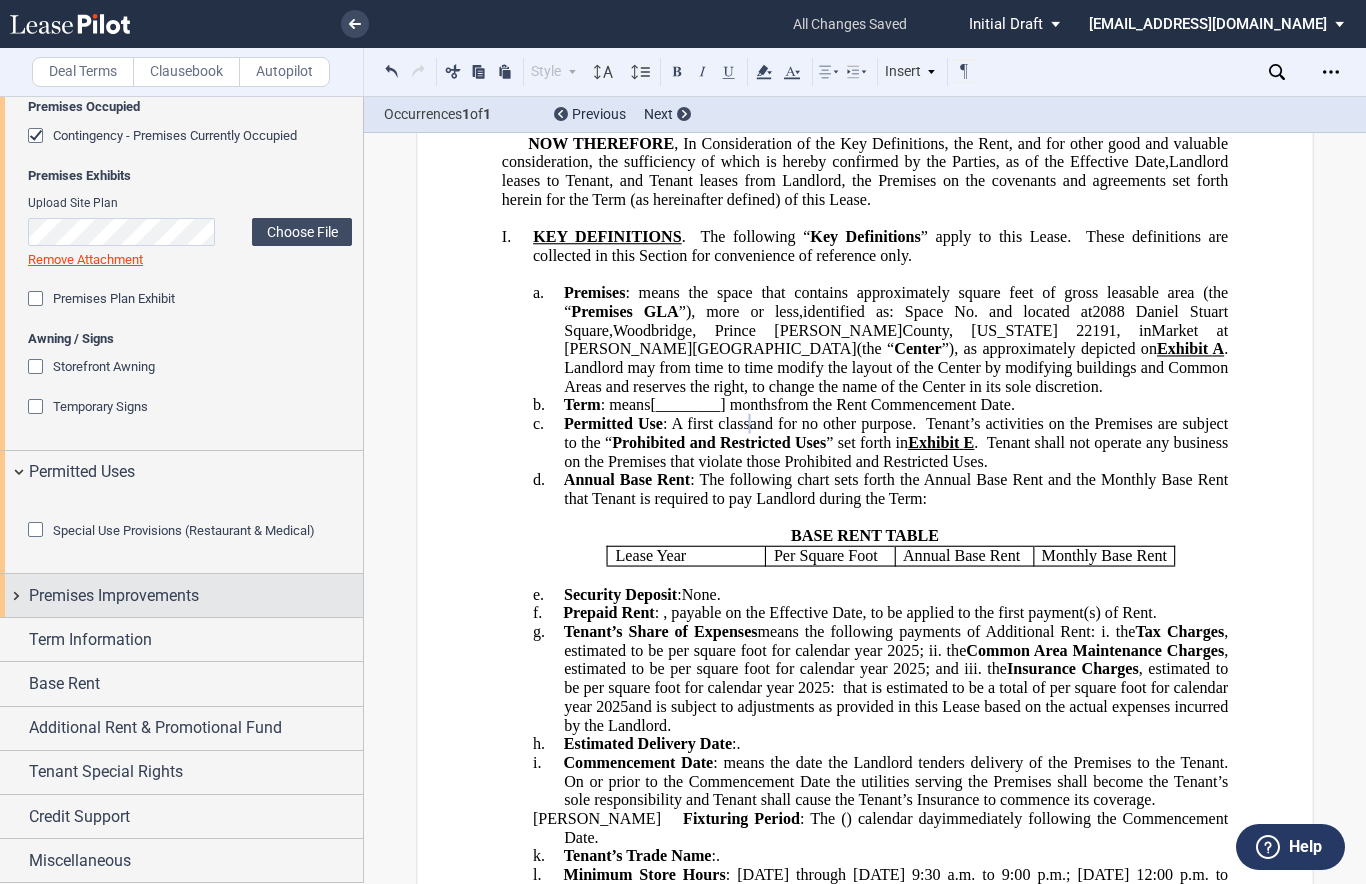 click on "Premises Improvements" at bounding box center (114, 596) 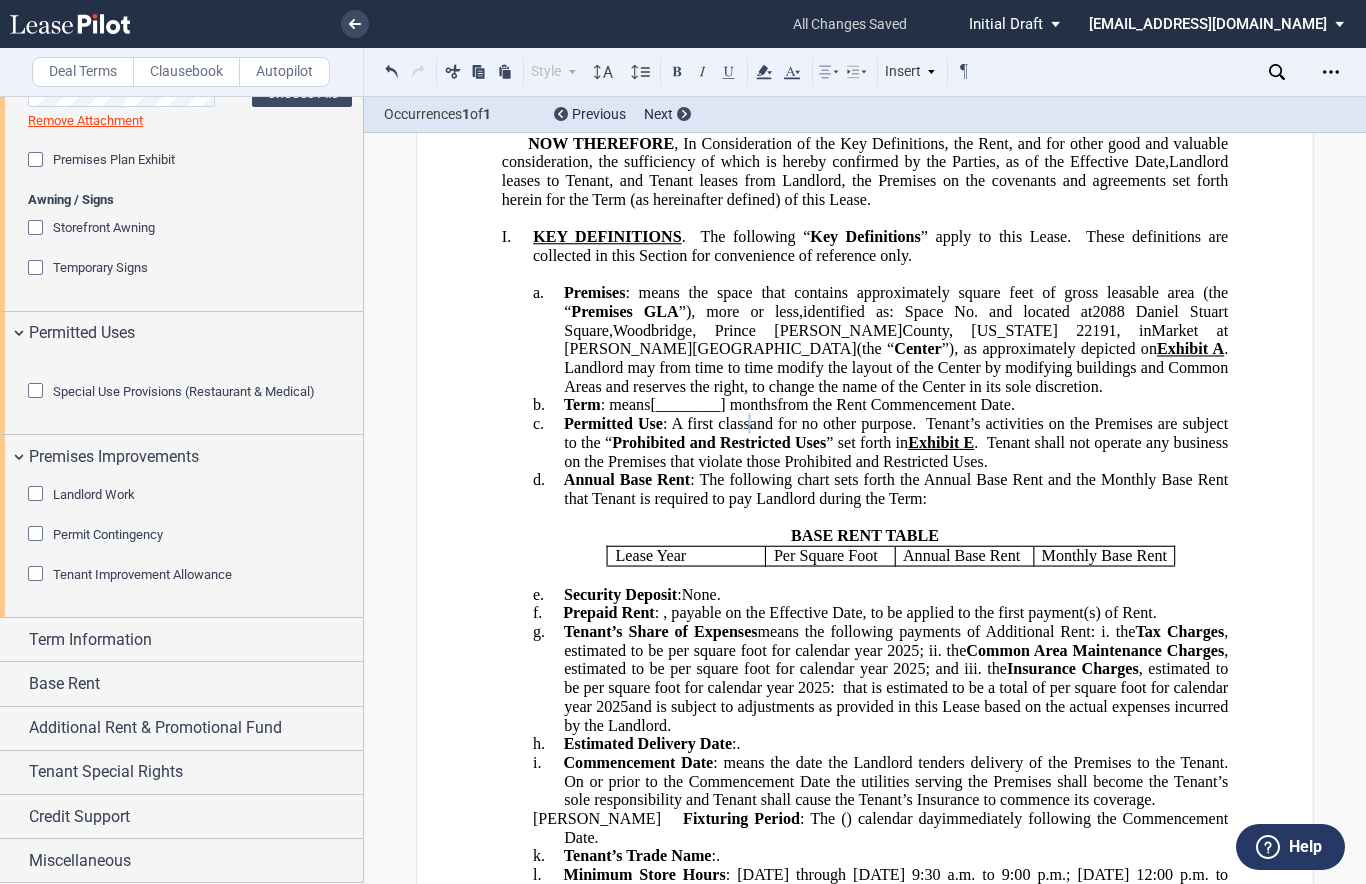 scroll, scrollTop: 1790, scrollLeft: 0, axis: vertical 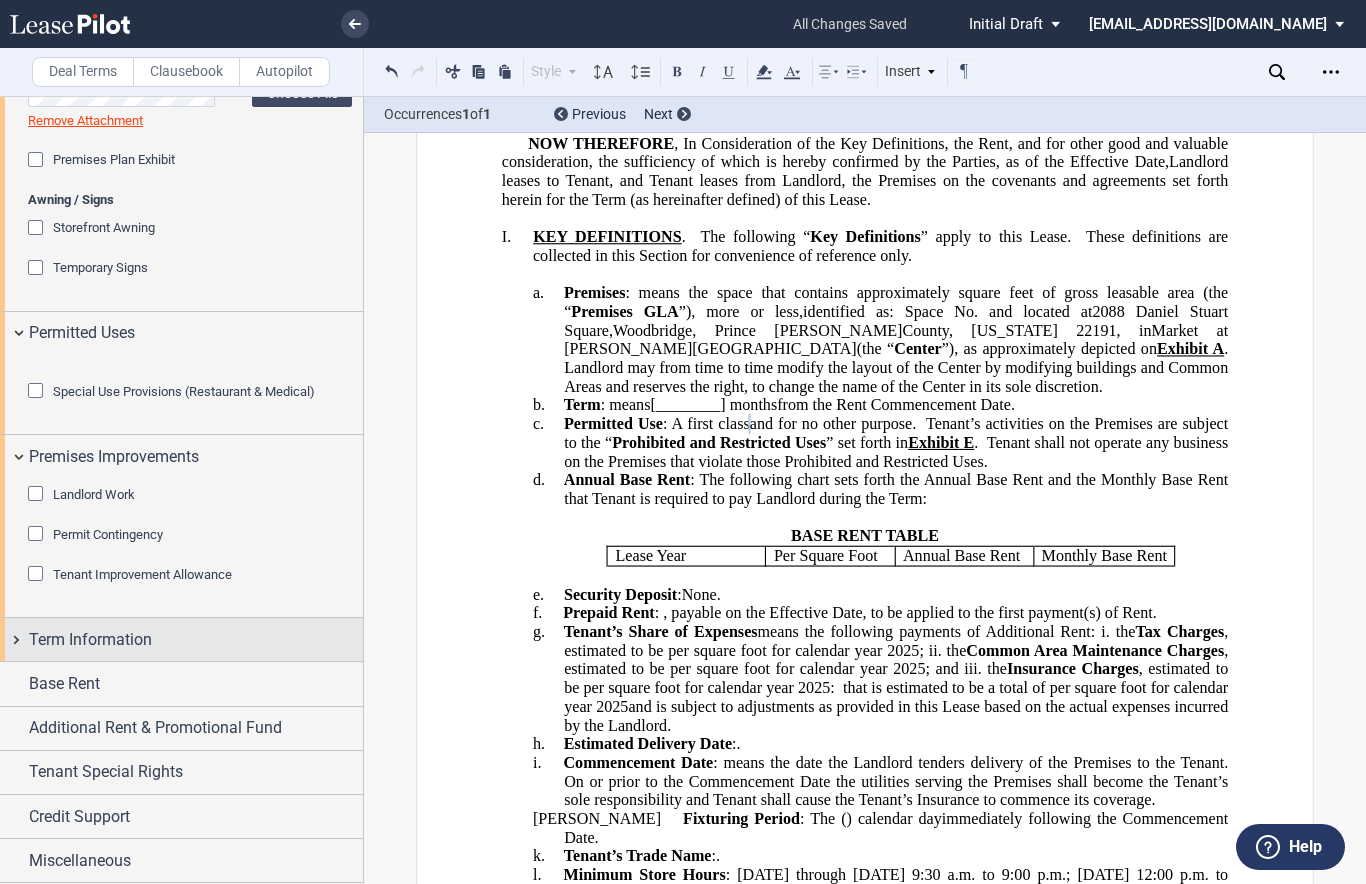 click on "Term Information" at bounding box center [90, 640] 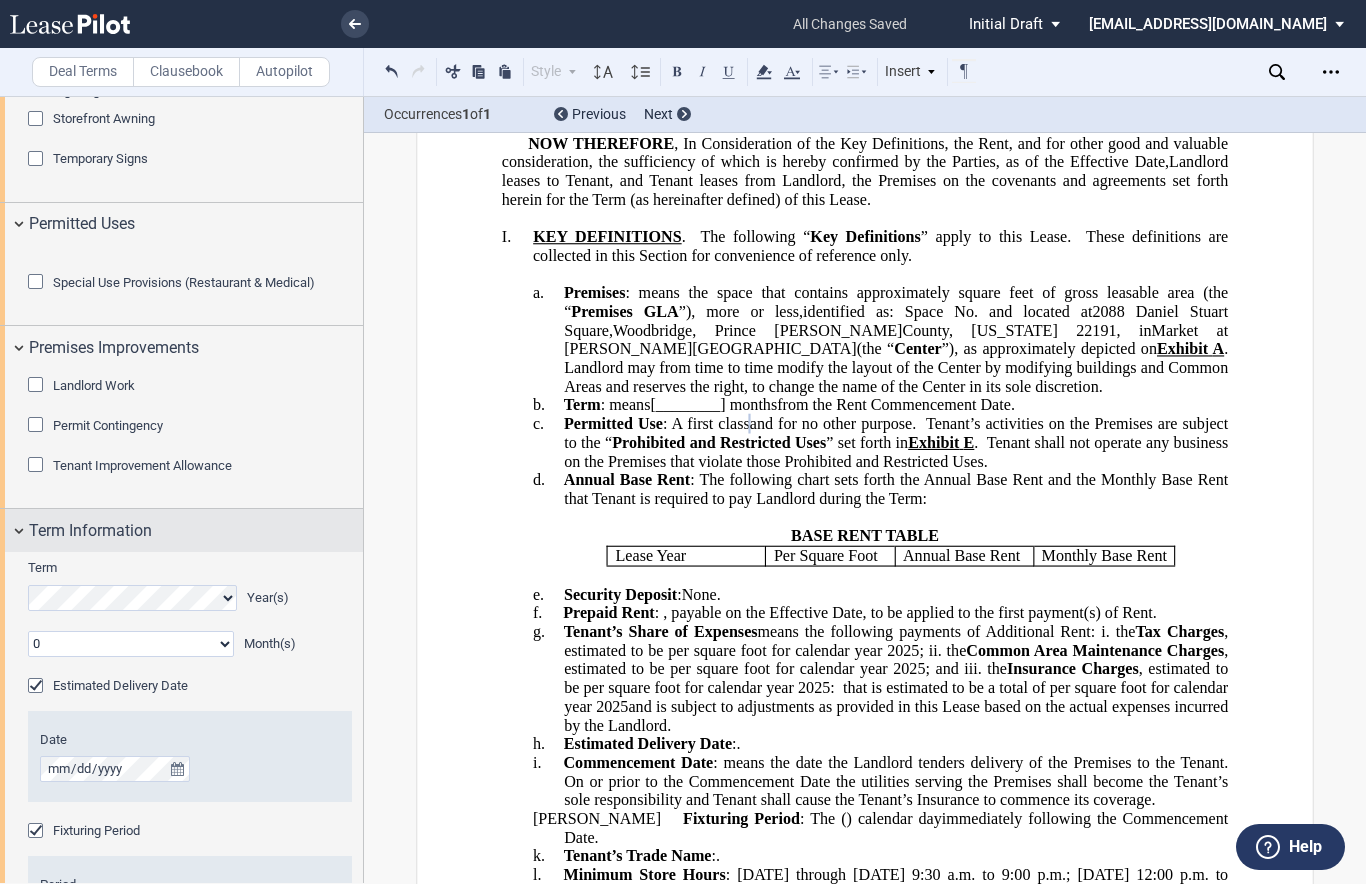 scroll, scrollTop: 1890, scrollLeft: 0, axis: vertical 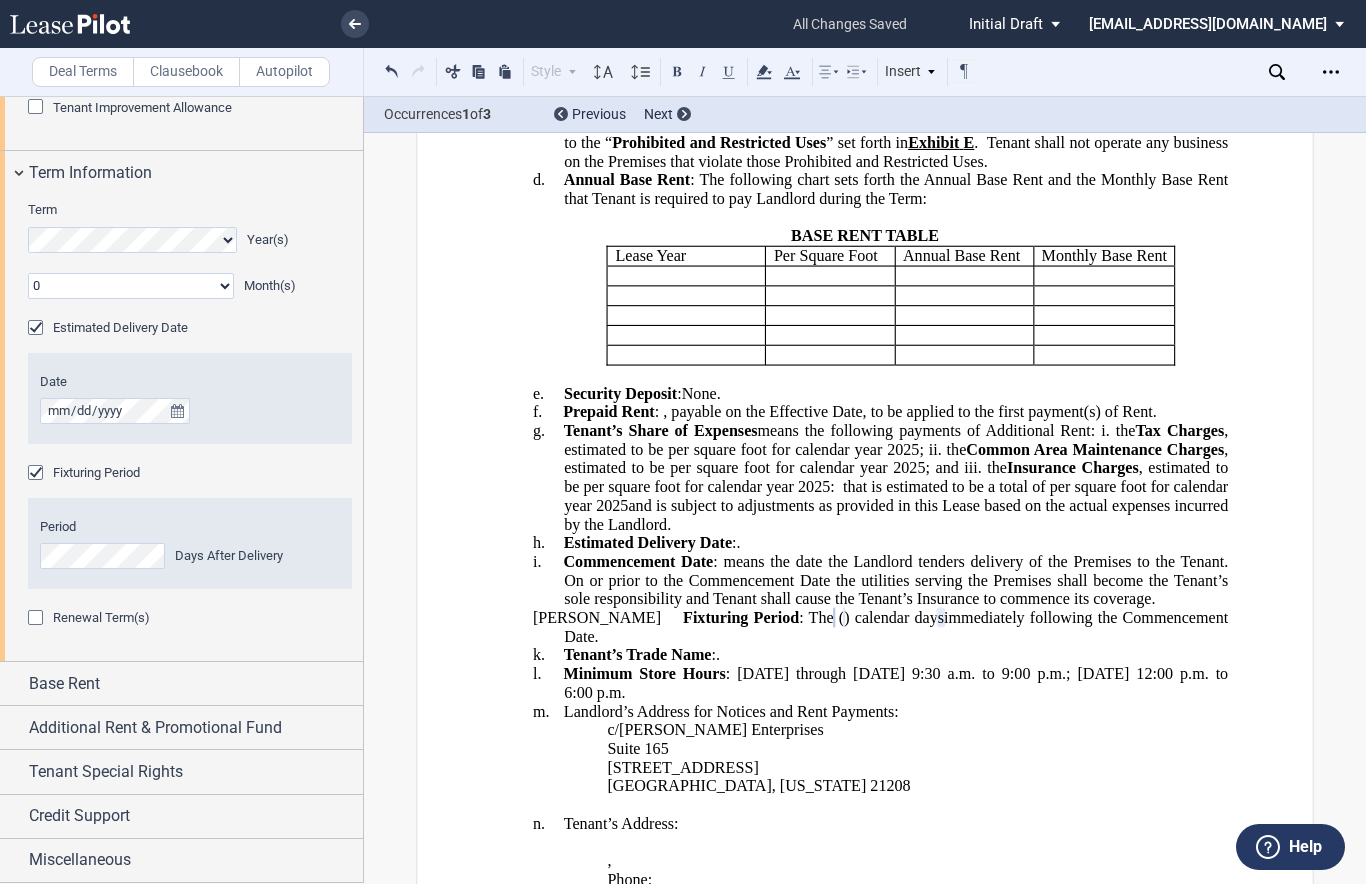 click at bounding box center (38, 620) 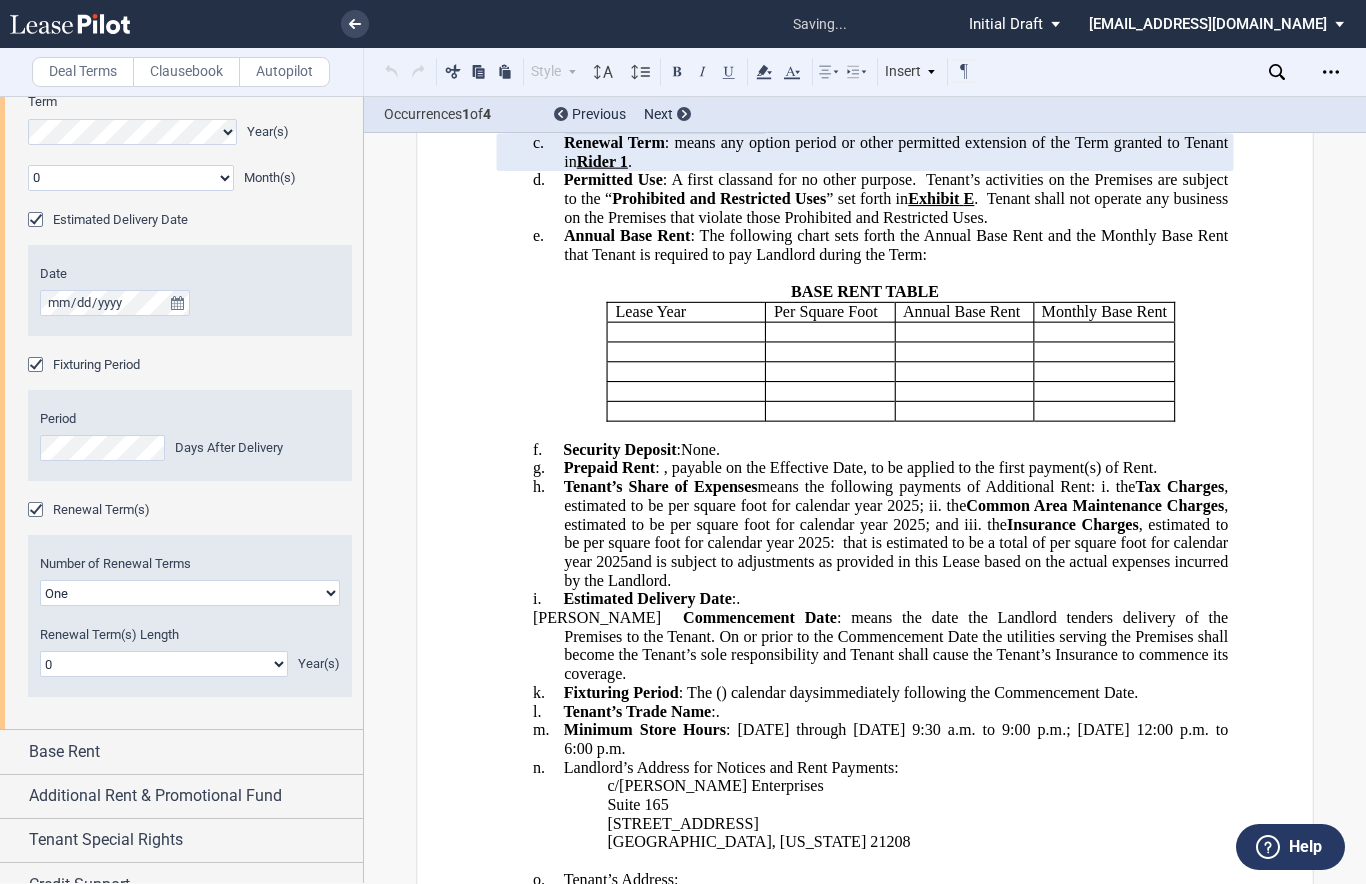 click on "0 1 2 3 4 5 6 7 8 9 10 11 12 13 14 15 16 17 18 19 20" 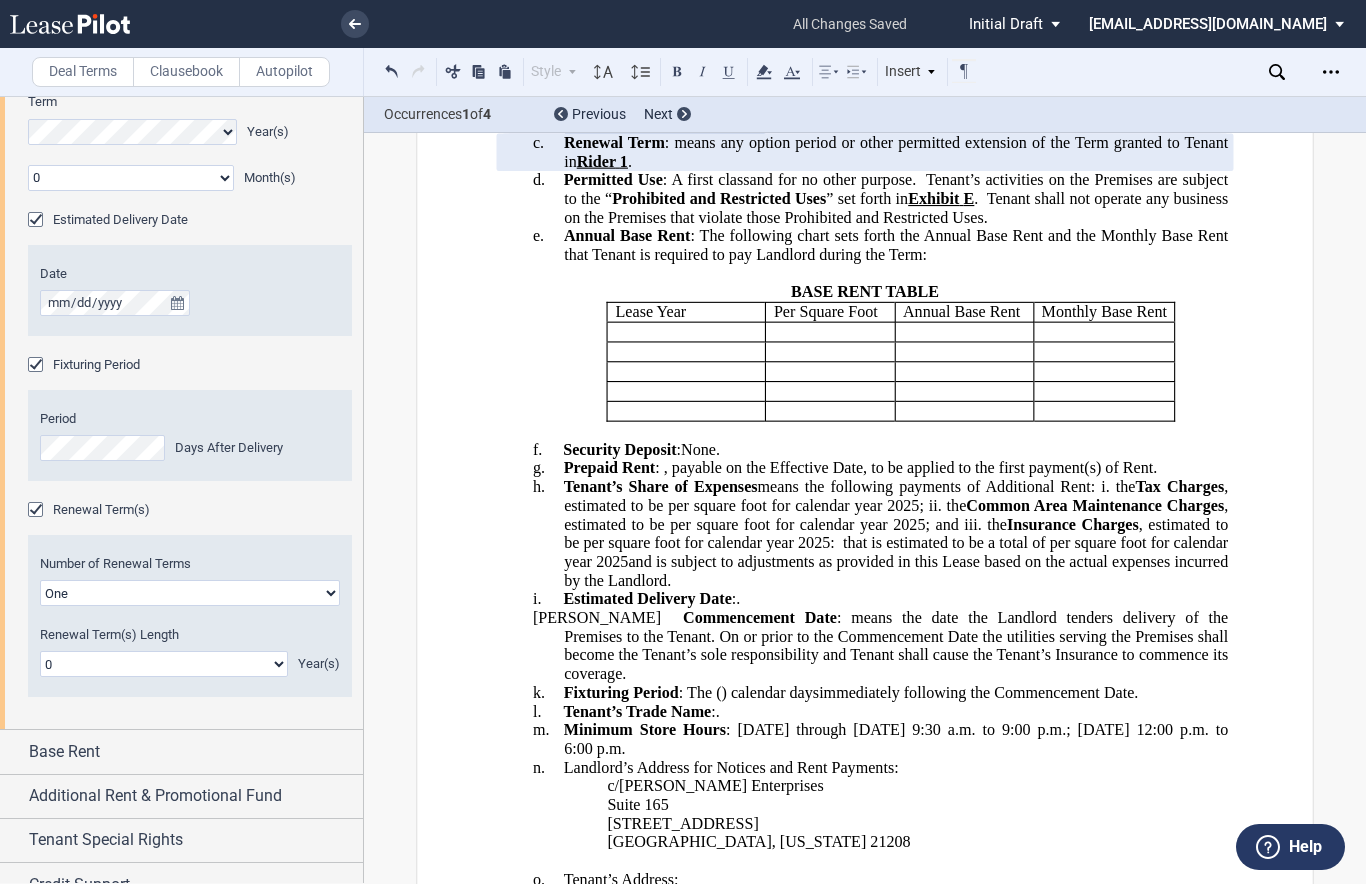 select on "number:3" 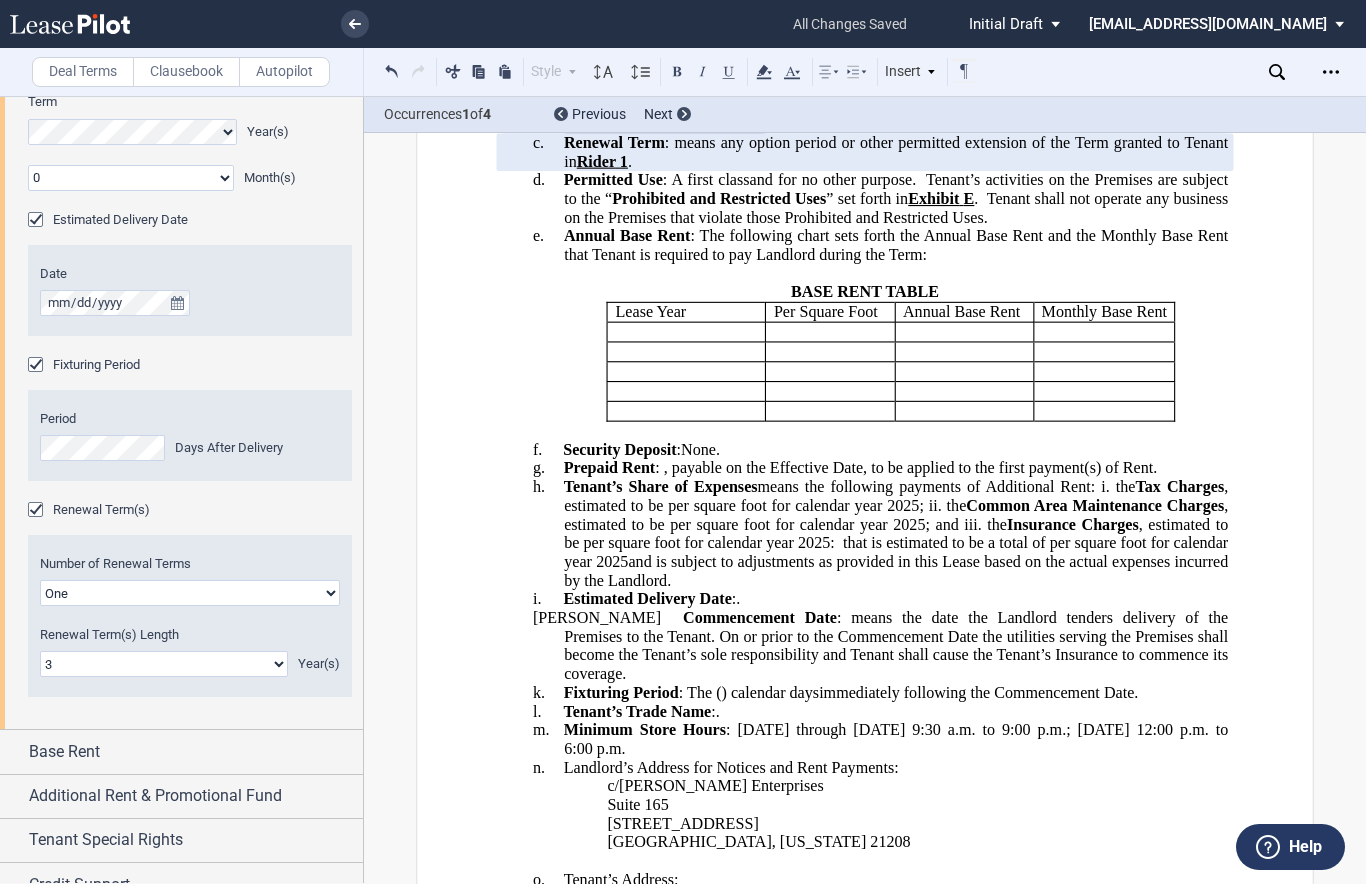 click on "0 1 2 3 4 5 6 7 8 9 10 11 12 13 14 15 16 17 18 19 20" 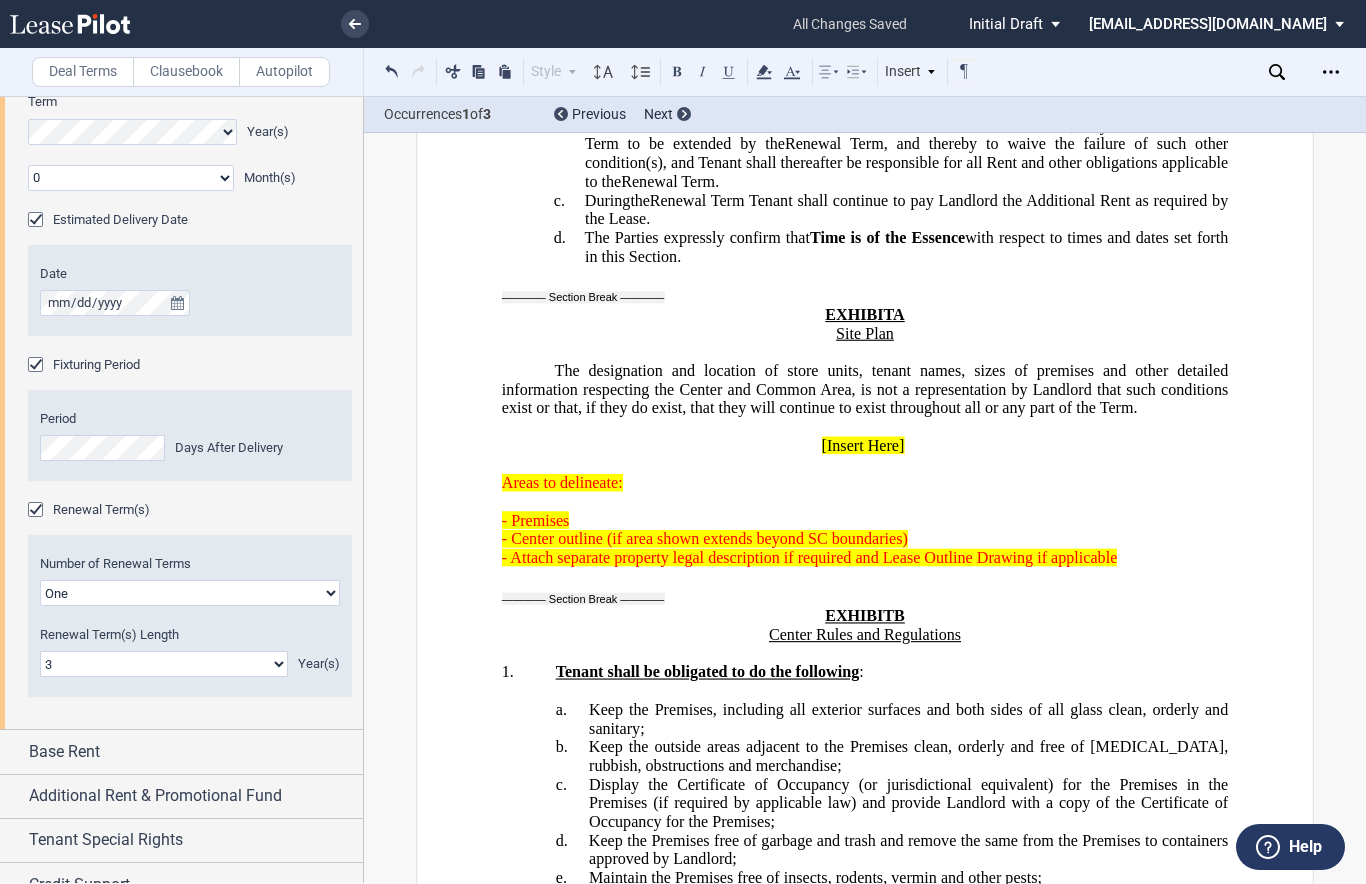 scroll, scrollTop: 39667, scrollLeft: 0, axis: vertical 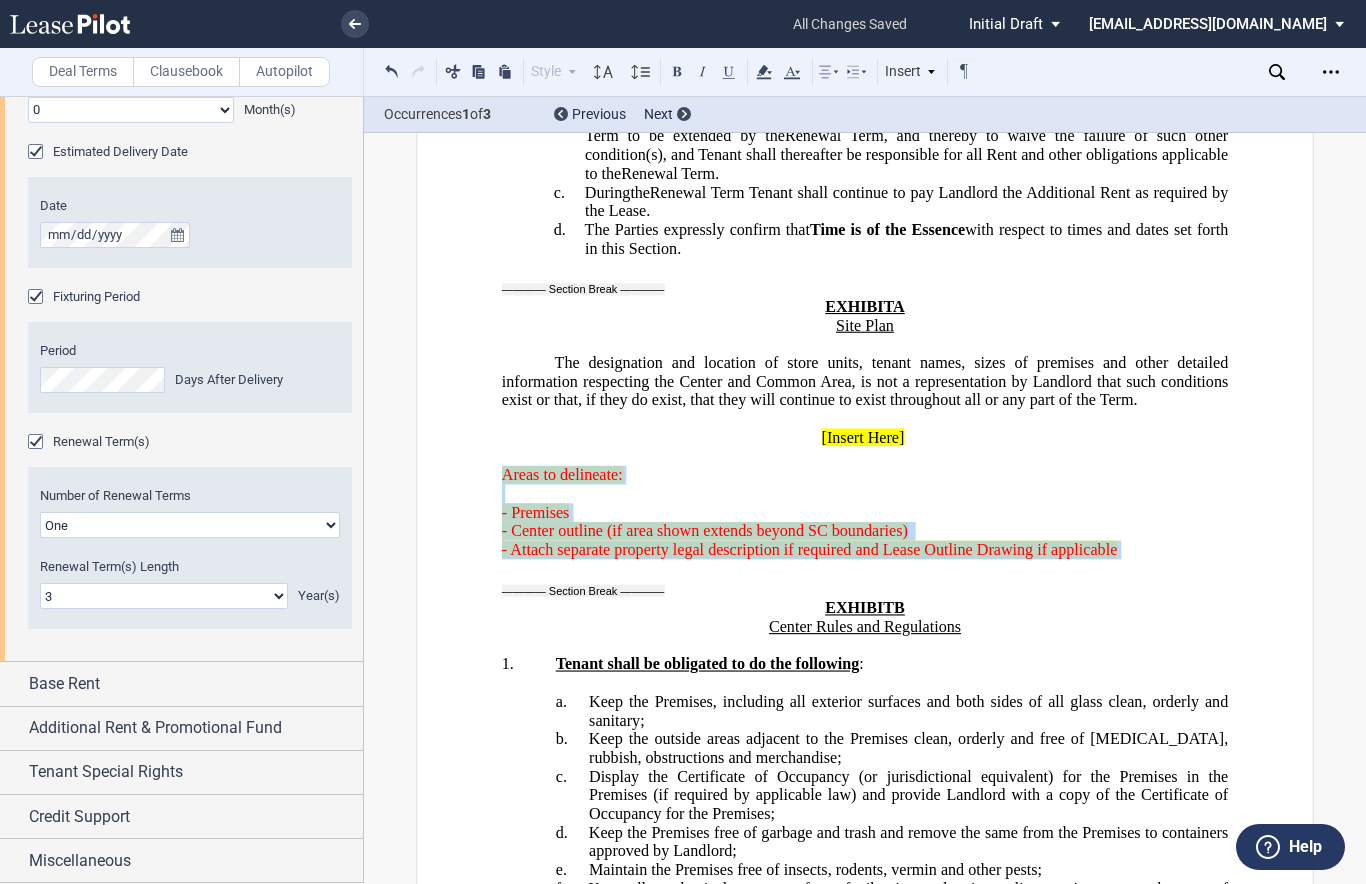drag, startPoint x: 1158, startPoint y: 762, endPoint x: 537, endPoint y: 657, distance: 629.8143 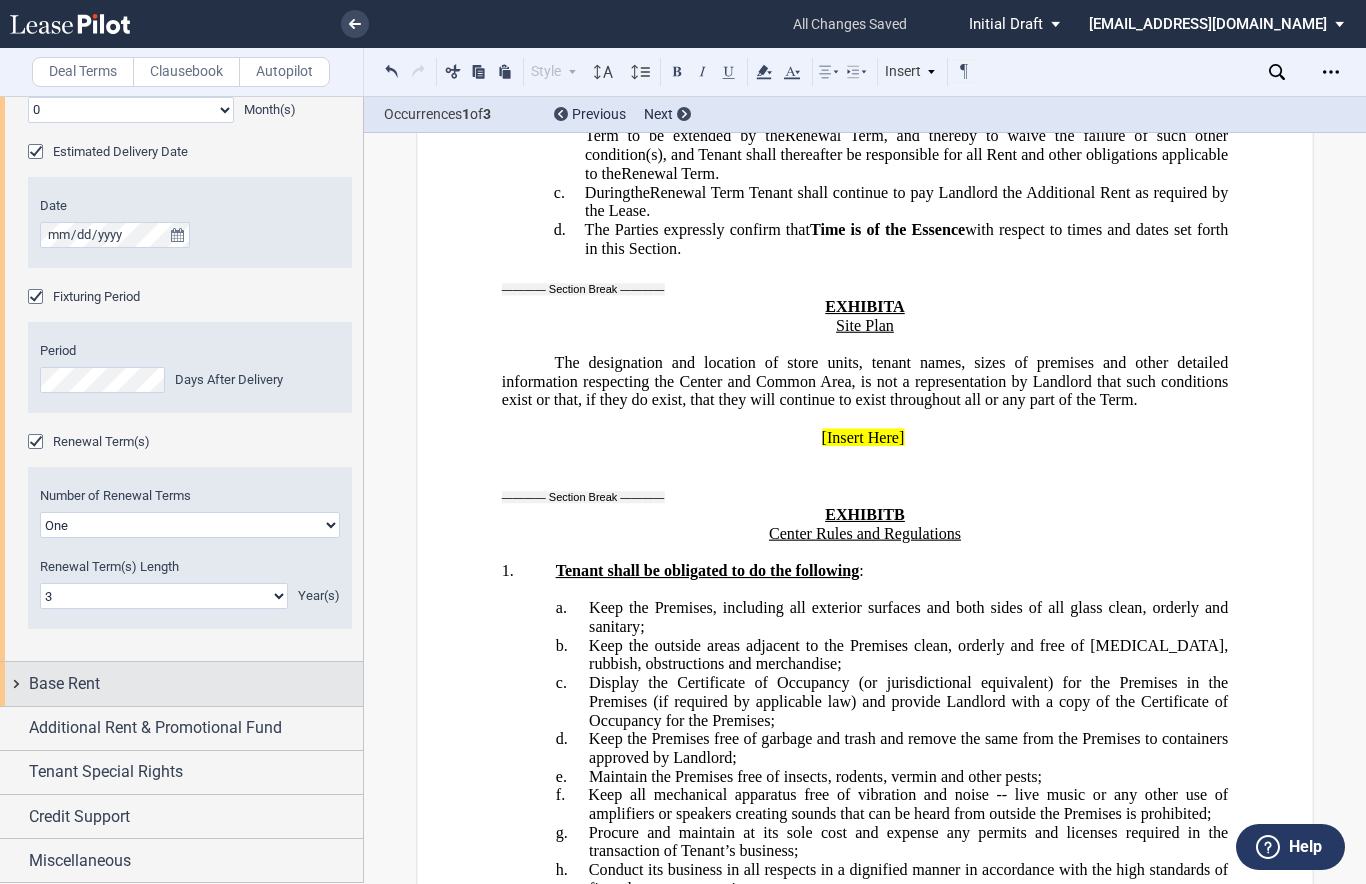 click on "Base Rent" at bounding box center (64, 684) 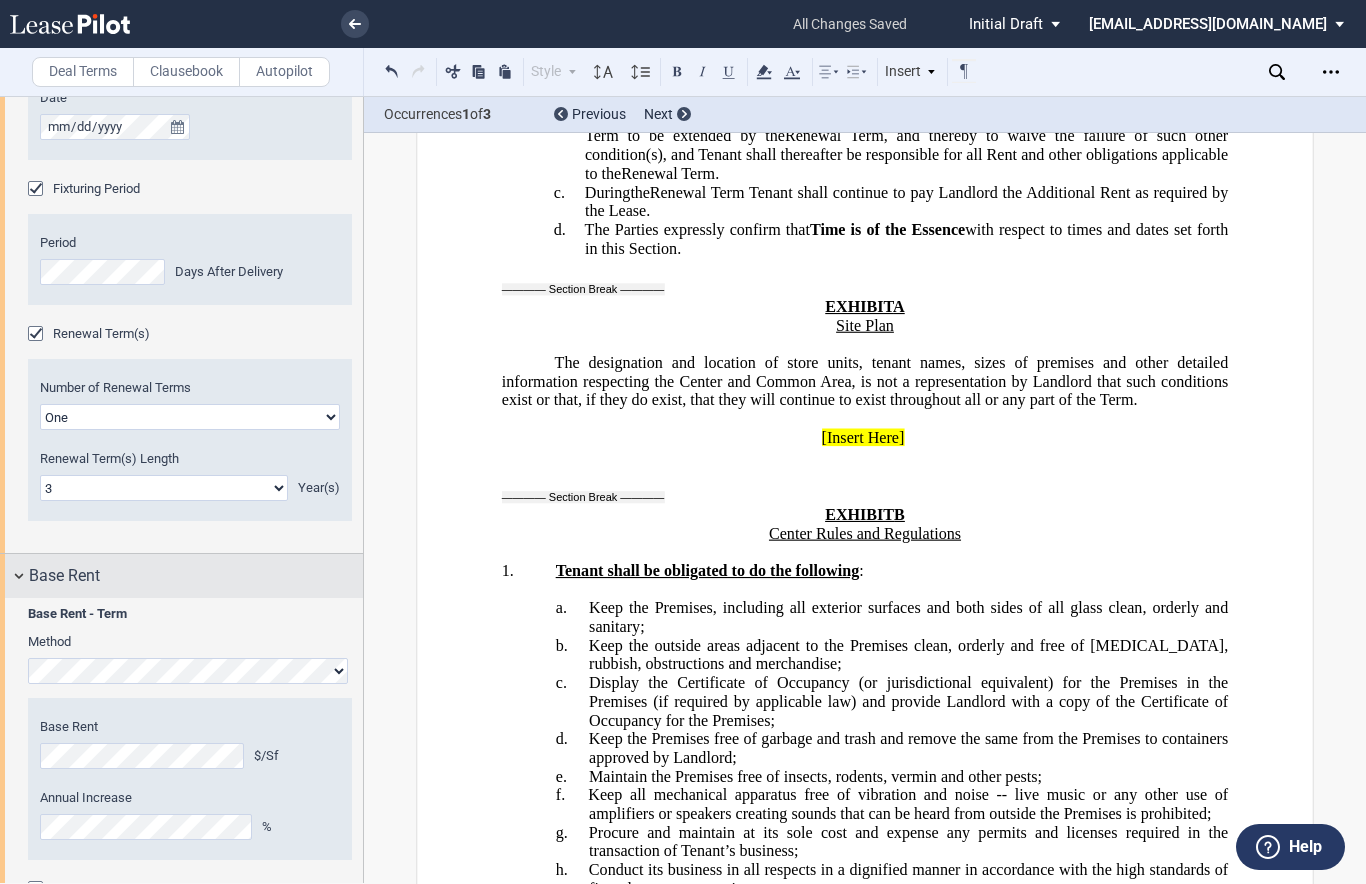 scroll, scrollTop: 2532, scrollLeft: 0, axis: vertical 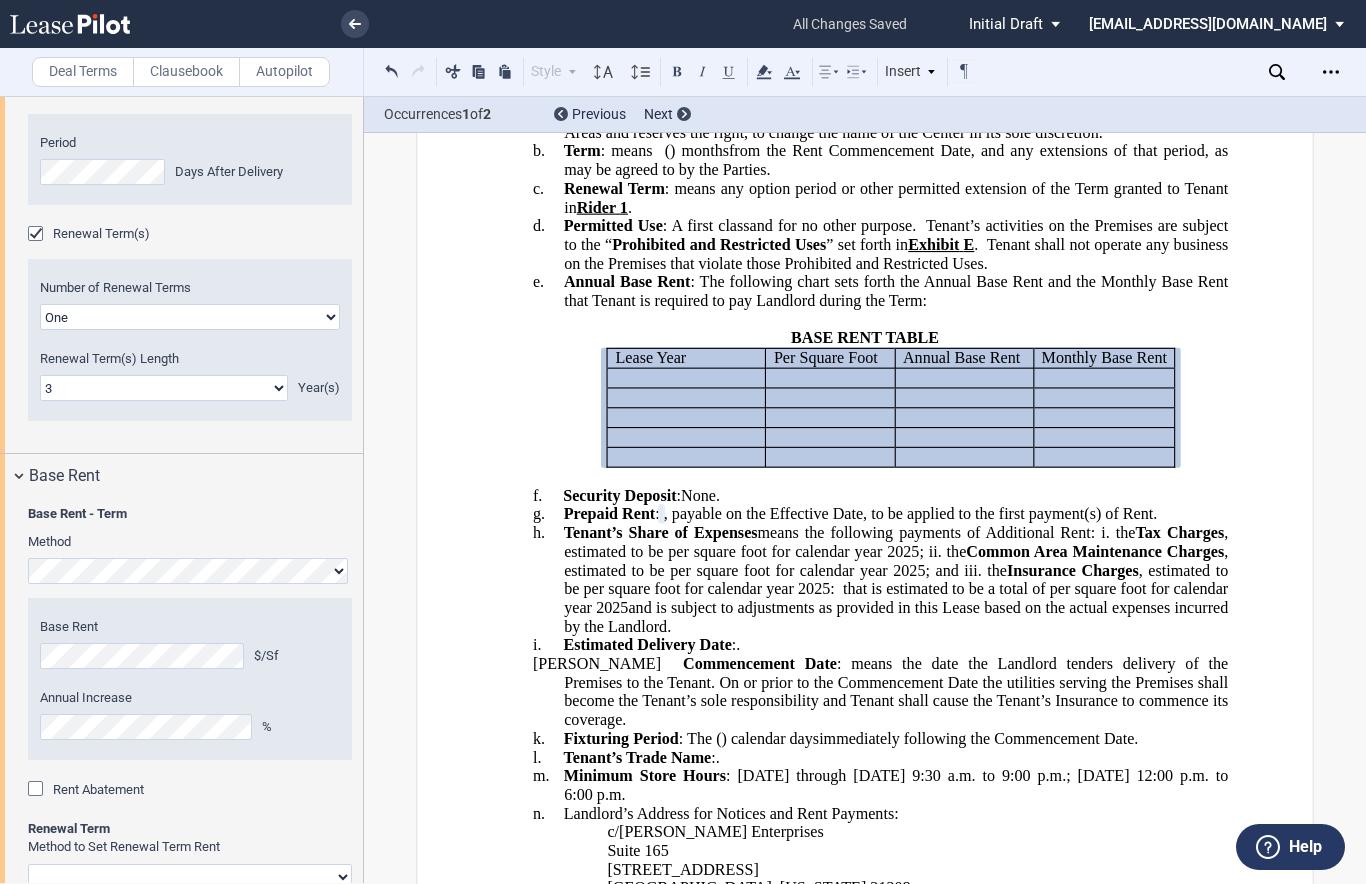 click on "Base Rent" 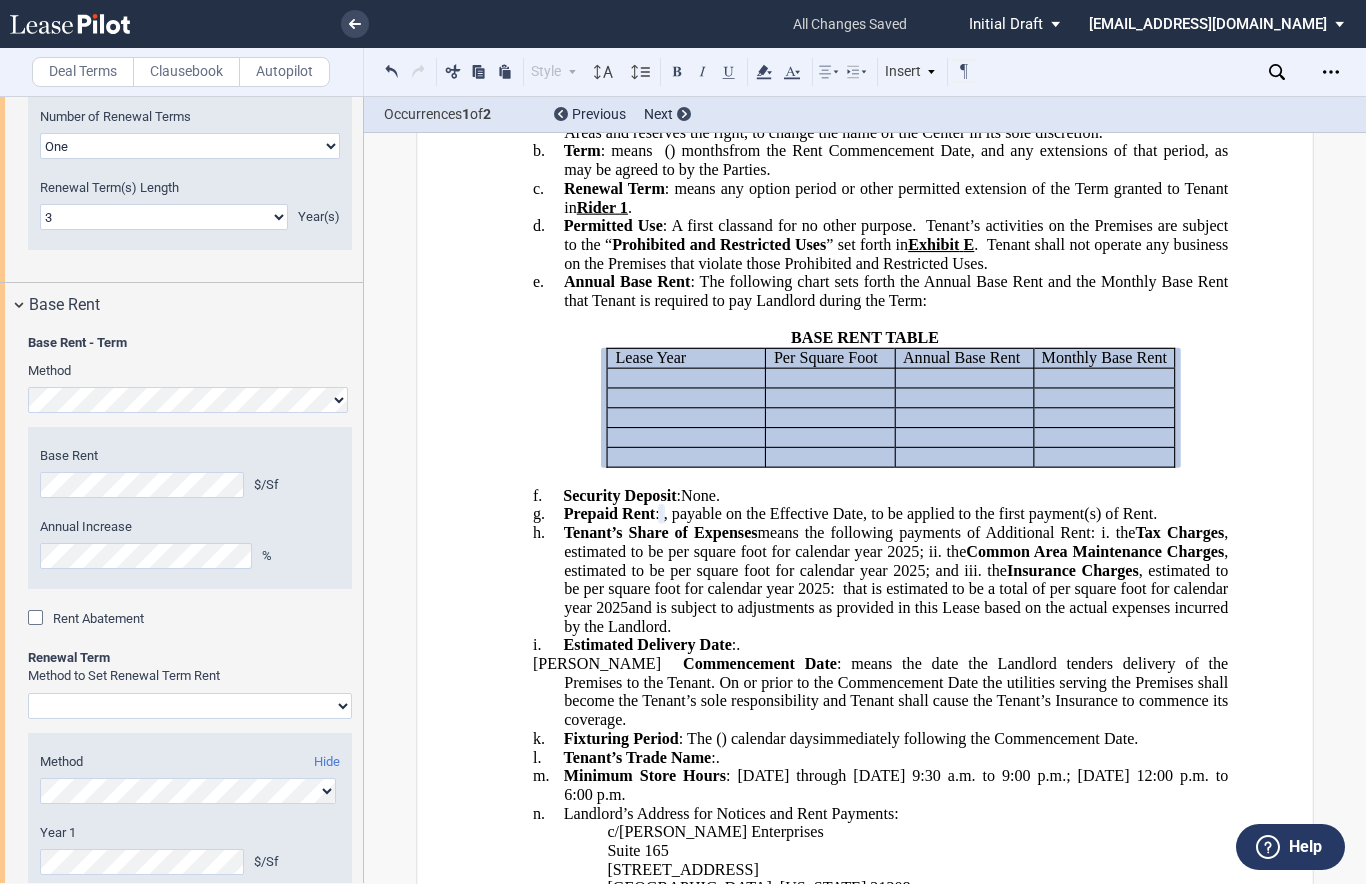 scroll, scrollTop: 2732, scrollLeft: 0, axis: vertical 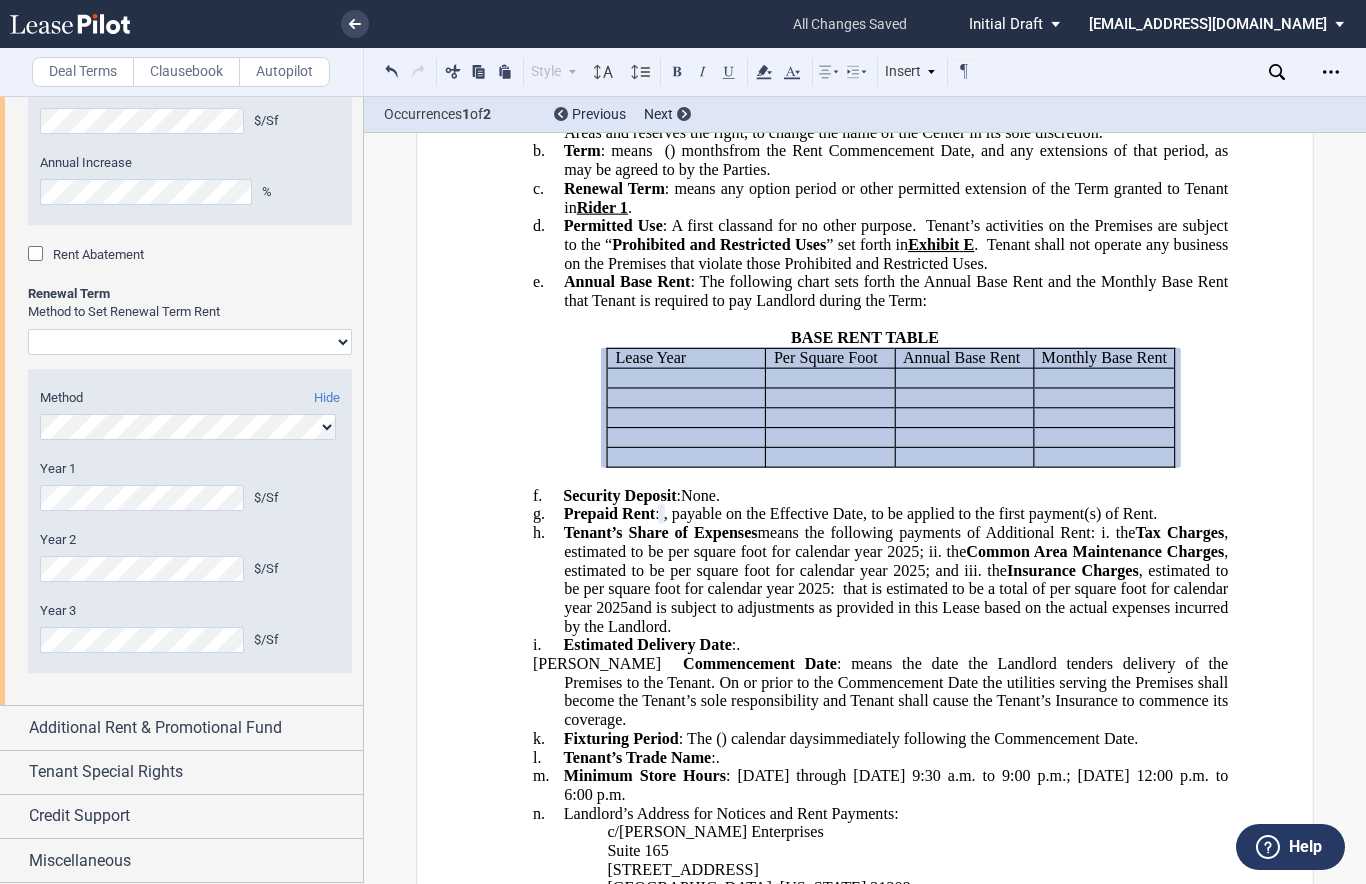 click on "Rent Set At Fair Market Value
Rent Specified in [GEOGRAPHIC_DATA]" 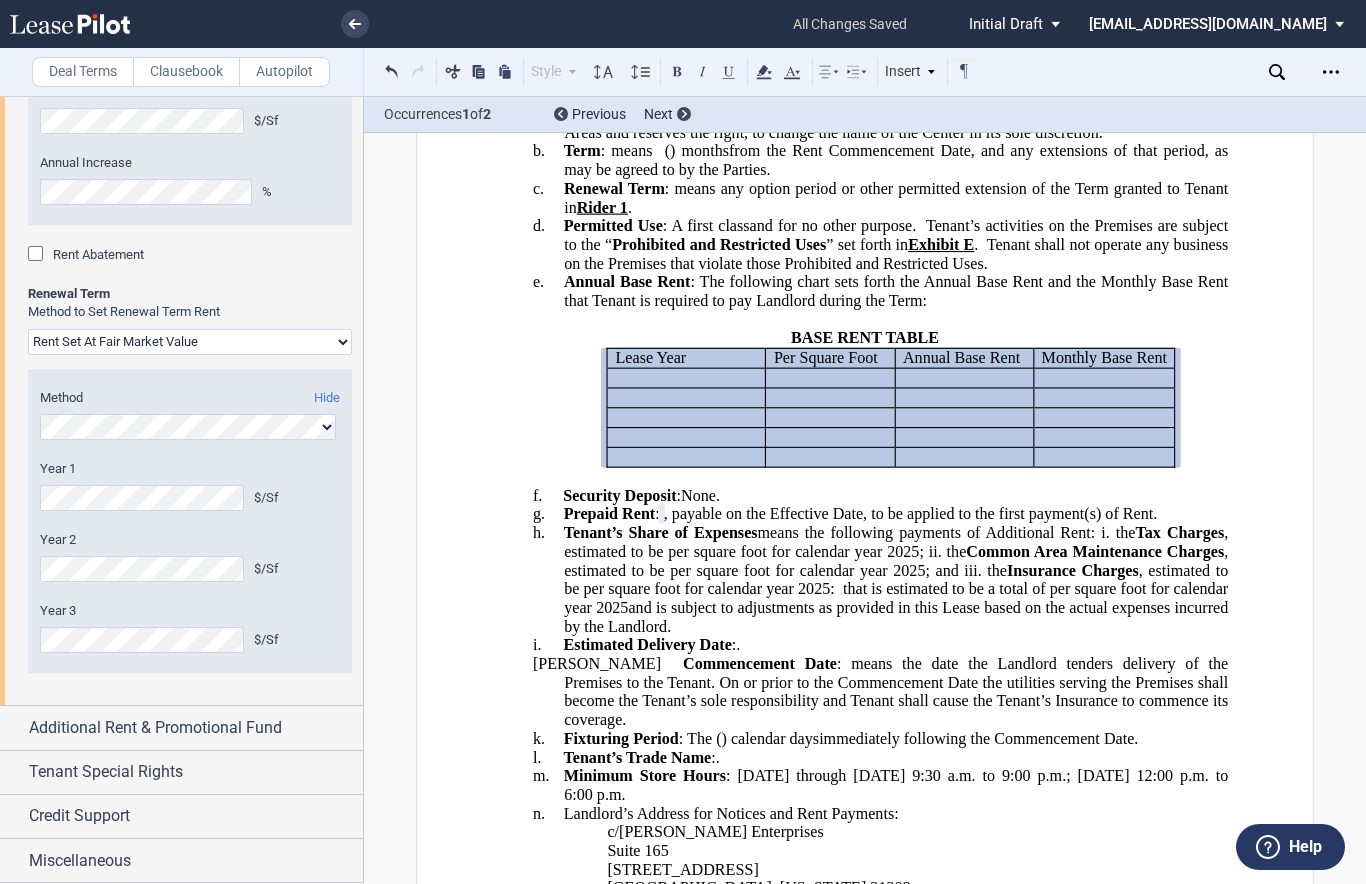 click on "Rent Set At Fair Market Value
Rent Specified in [GEOGRAPHIC_DATA]" 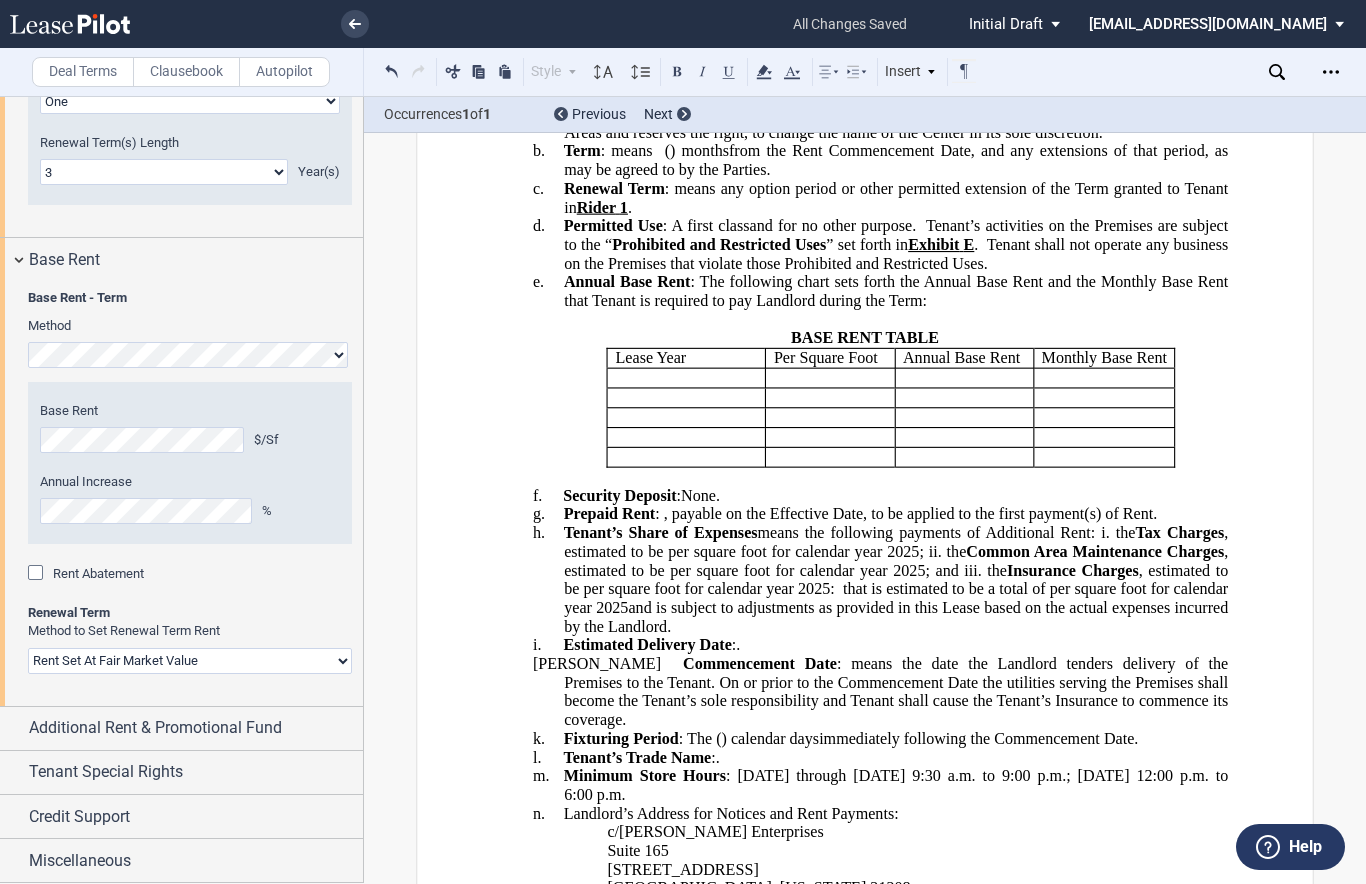 scroll, scrollTop: 2857, scrollLeft: 0, axis: vertical 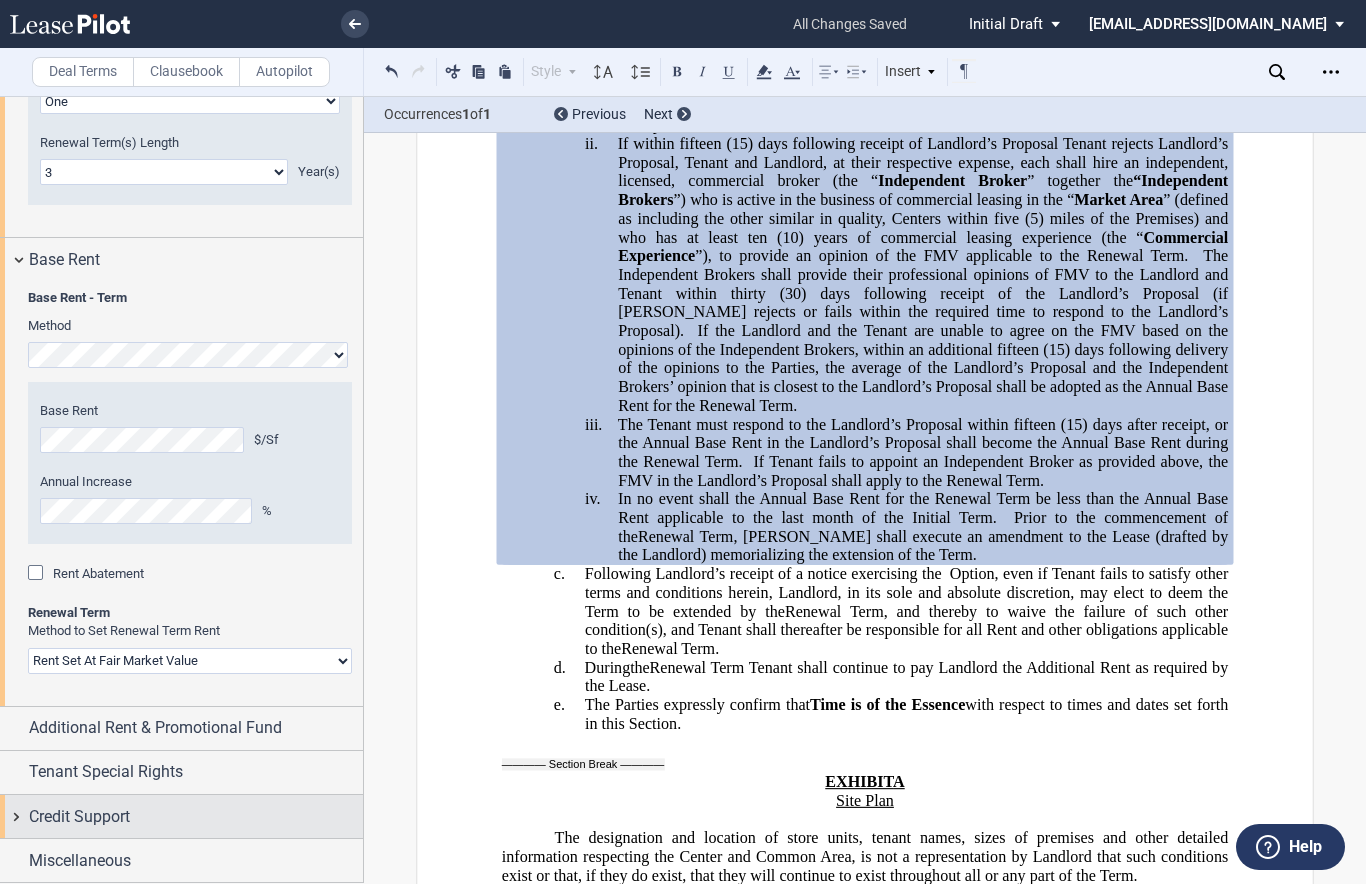 click on "Credit Support" at bounding box center [79, 817] 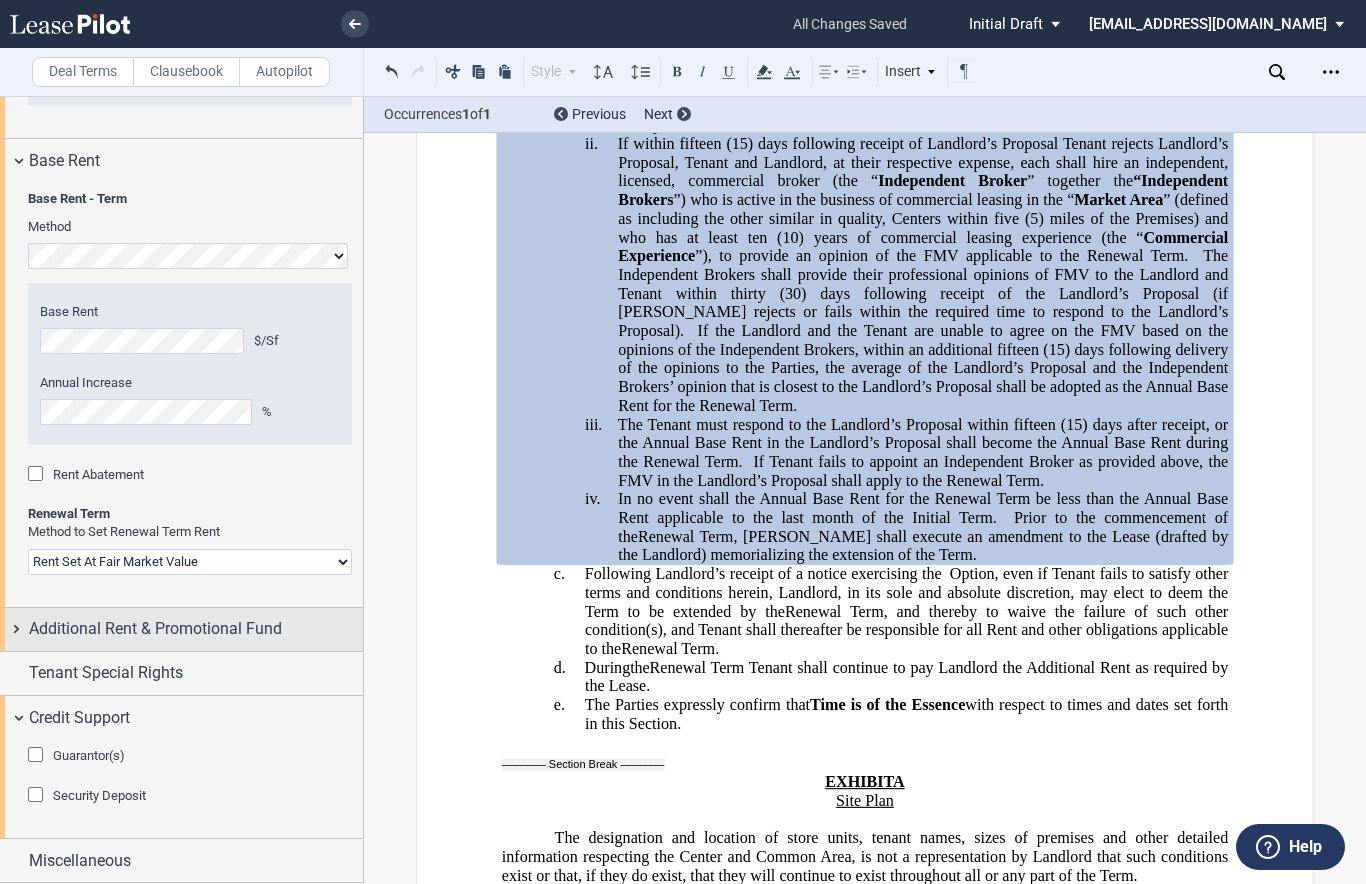 scroll, scrollTop: 2956, scrollLeft: 0, axis: vertical 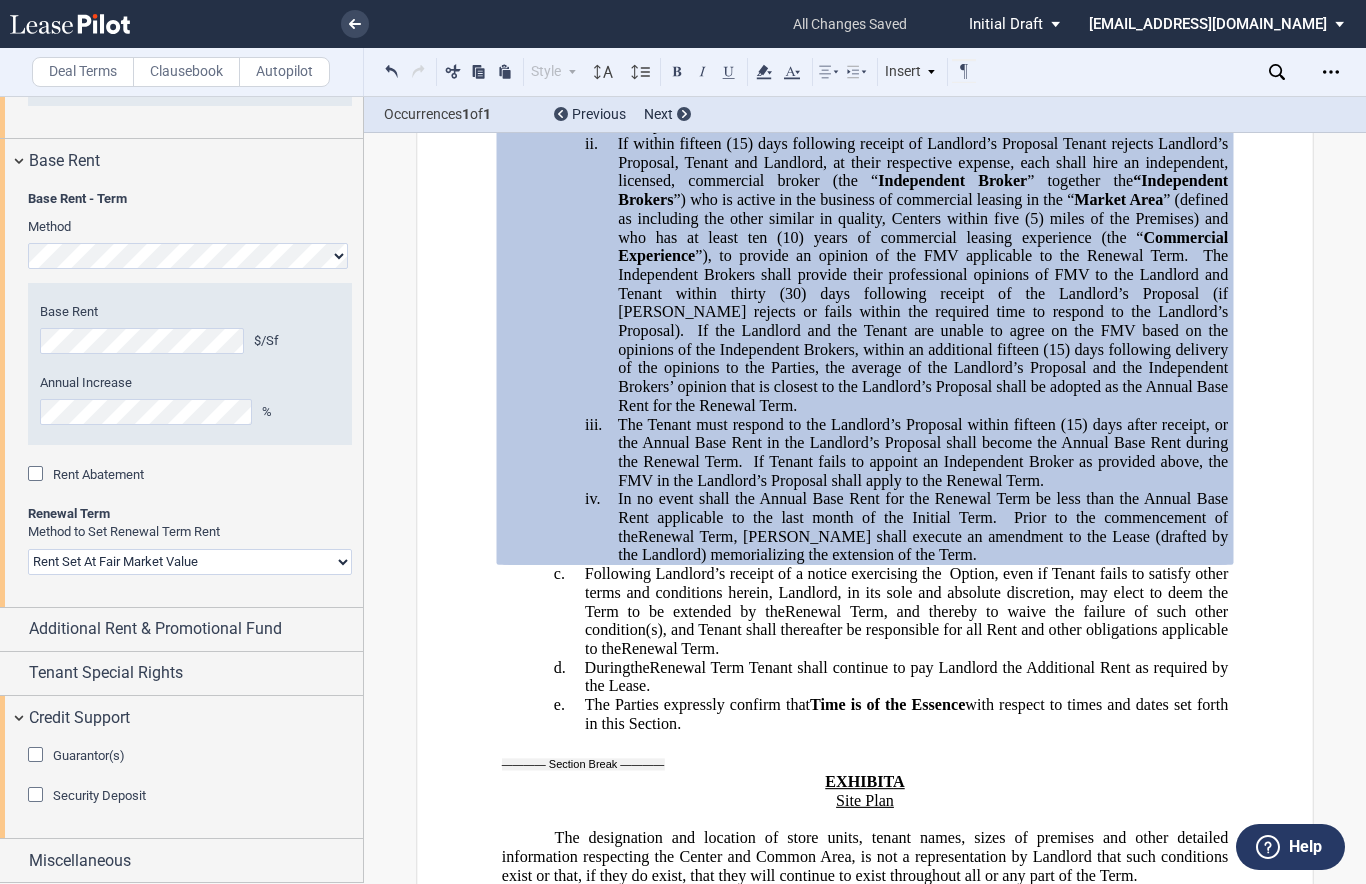 click at bounding box center [38, 757] 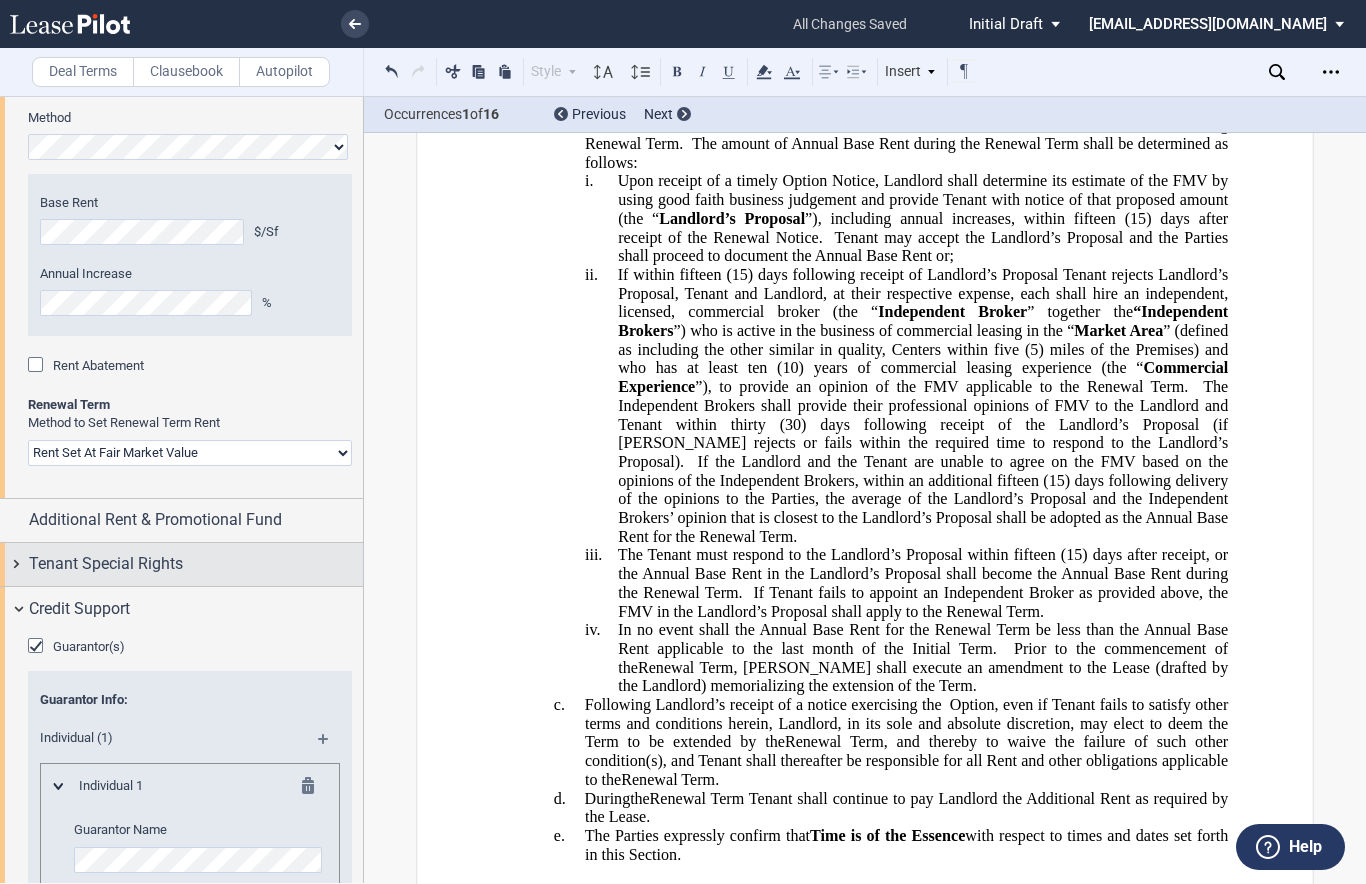scroll, scrollTop: 39960, scrollLeft: 0, axis: vertical 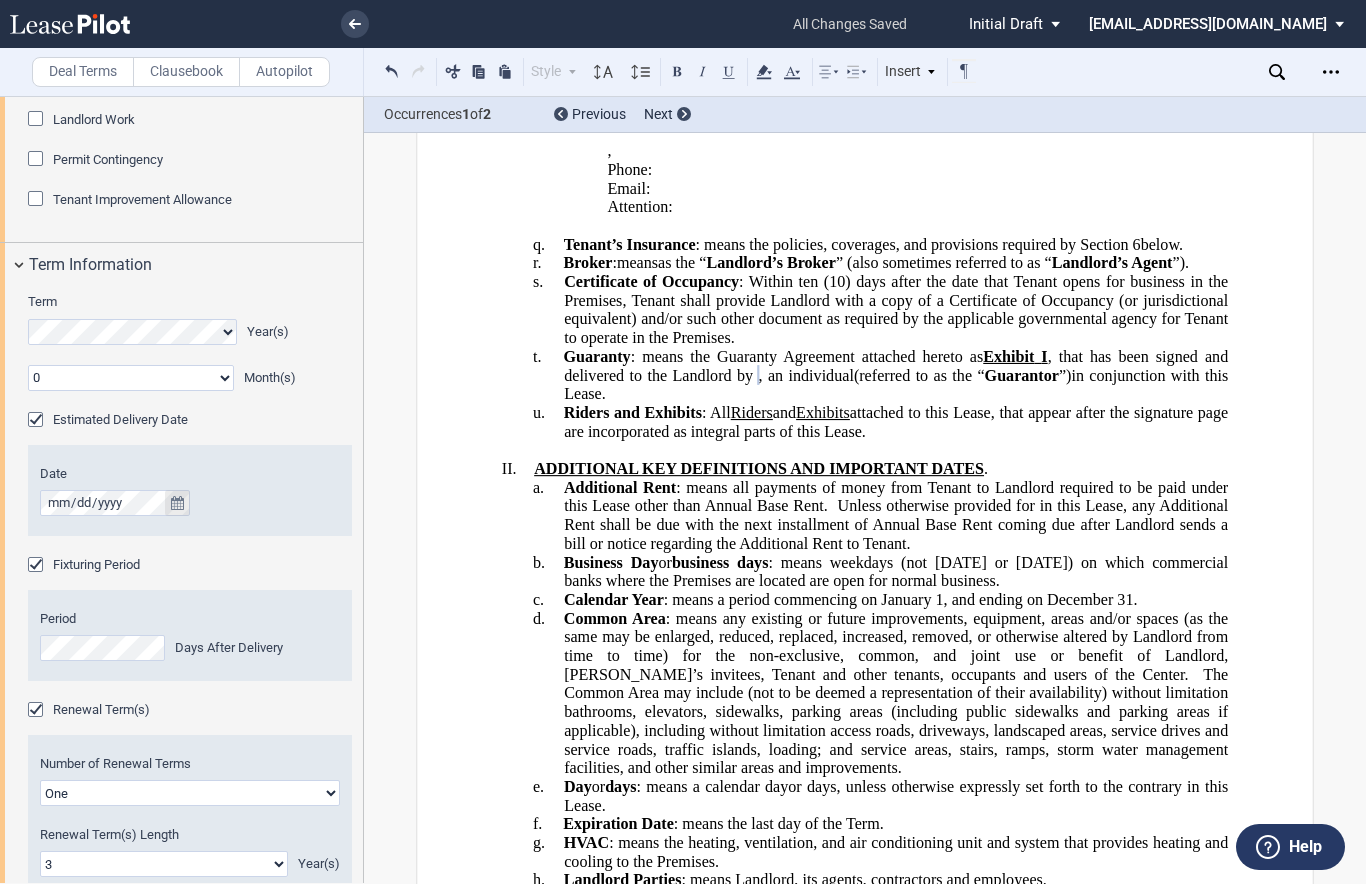 click 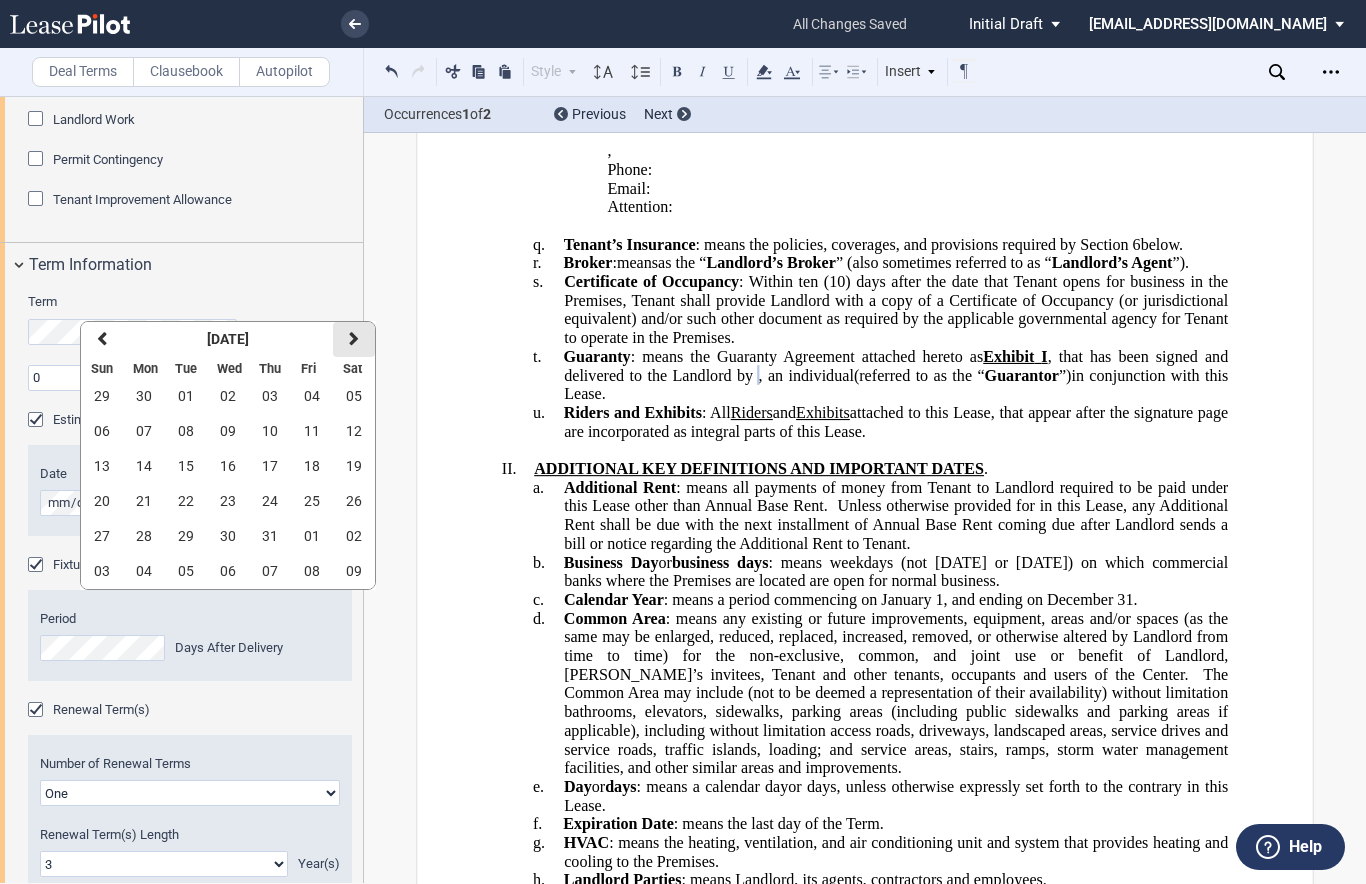 click at bounding box center (354, 339) 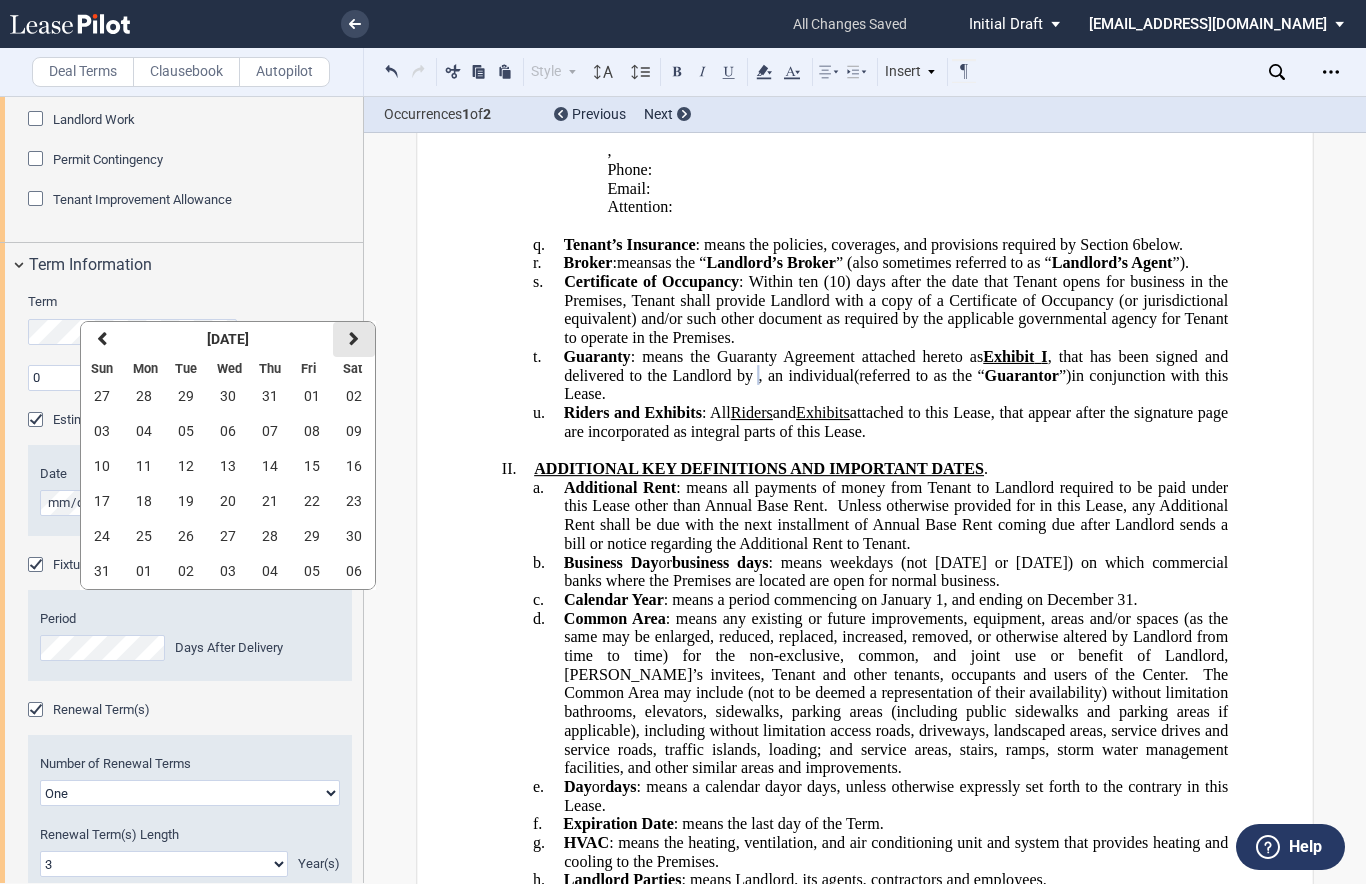click at bounding box center [354, 339] 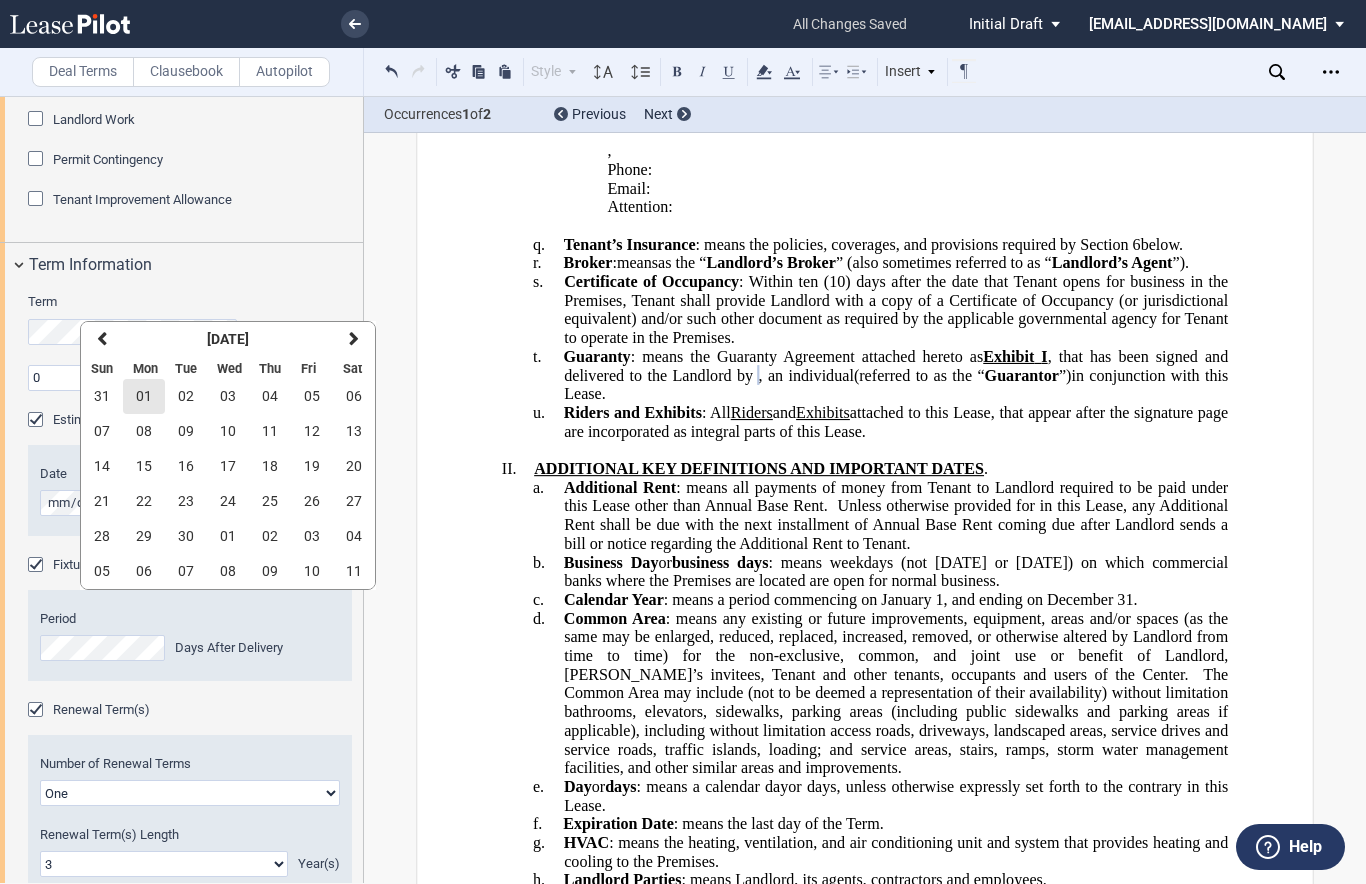 click on "01" at bounding box center (144, 396) 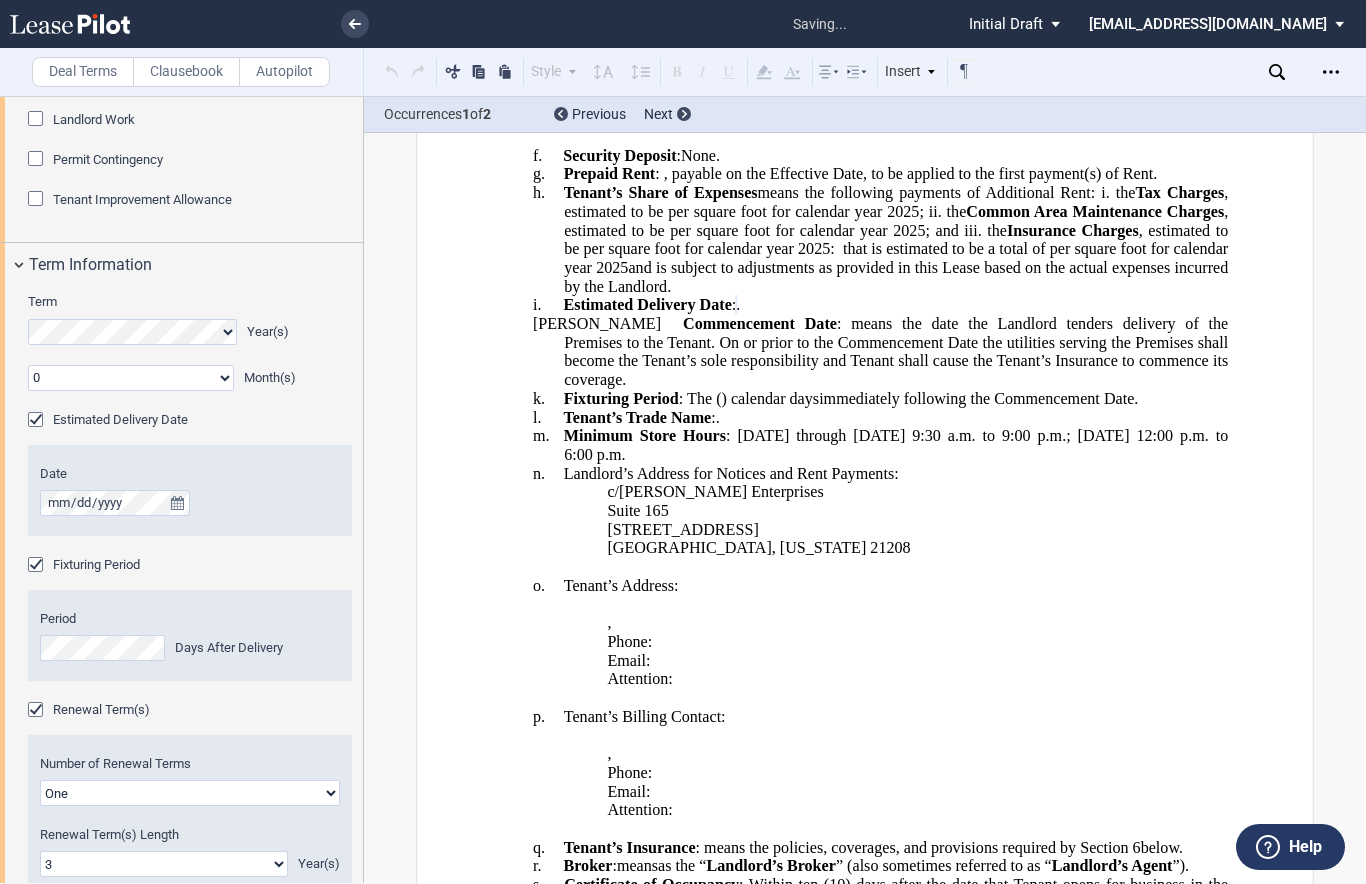scroll, scrollTop: 536, scrollLeft: 0, axis: vertical 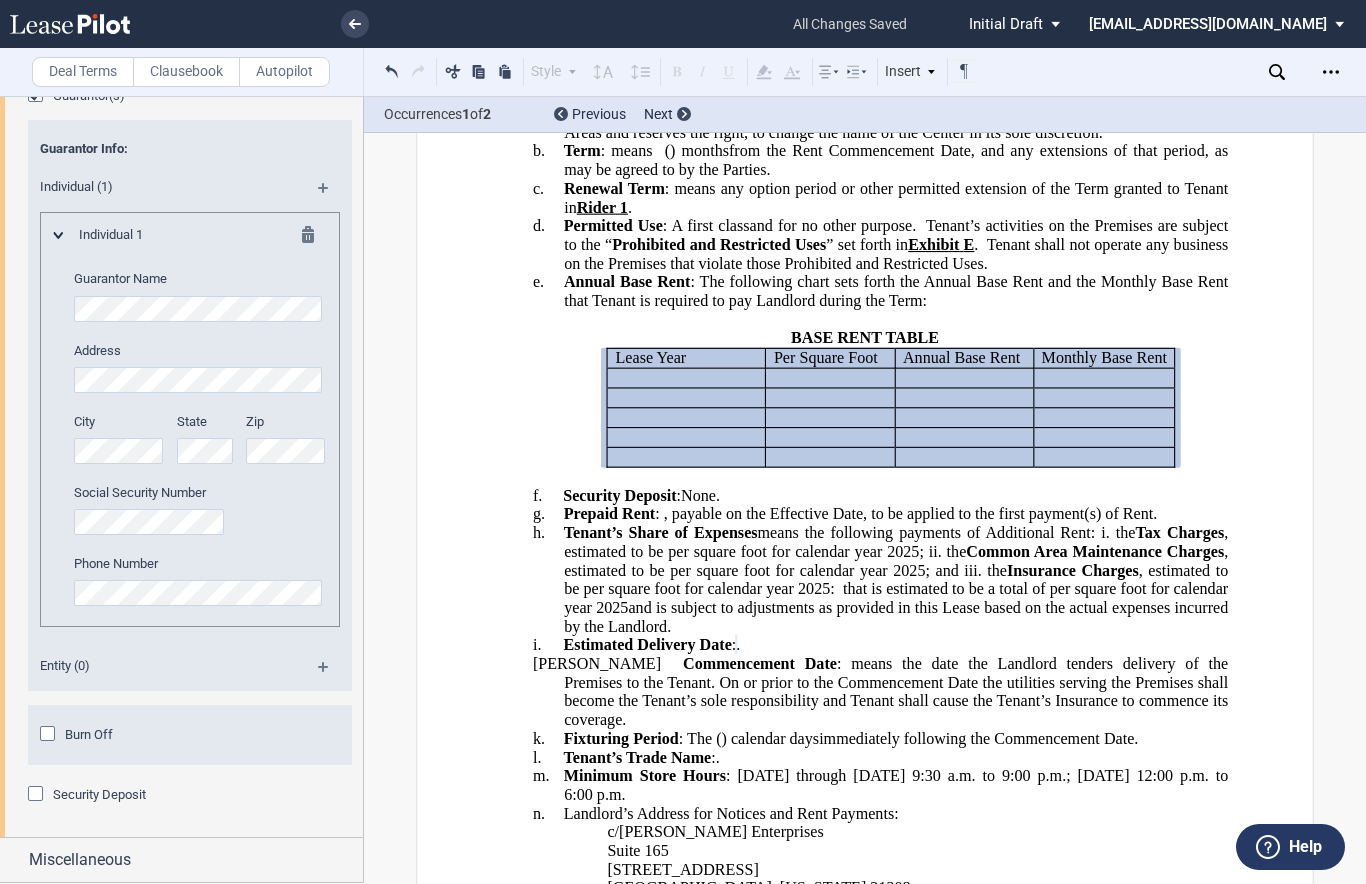 click 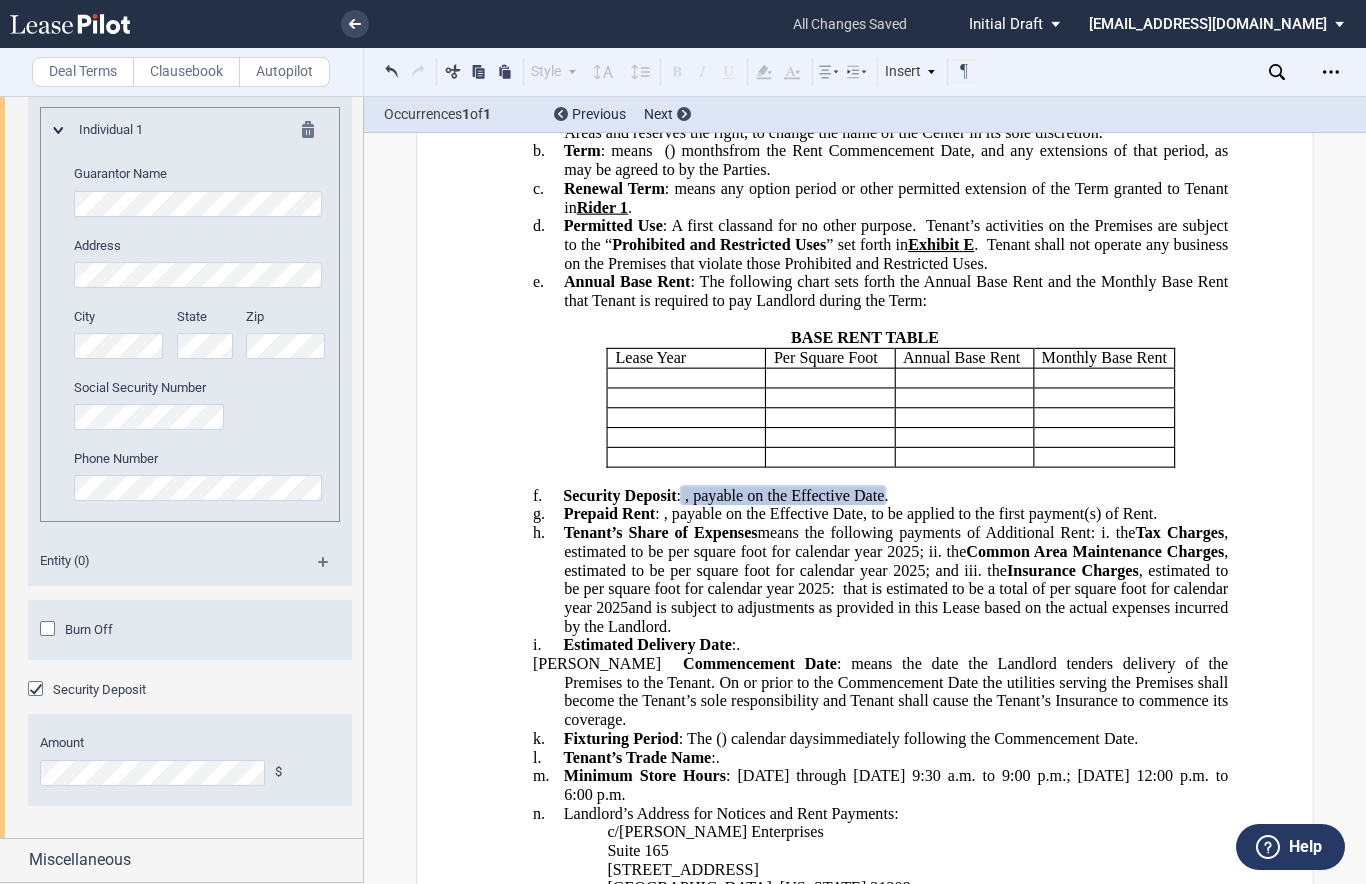 scroll, scrollTop: 3720, scrollLeft: 0, axis: vertical 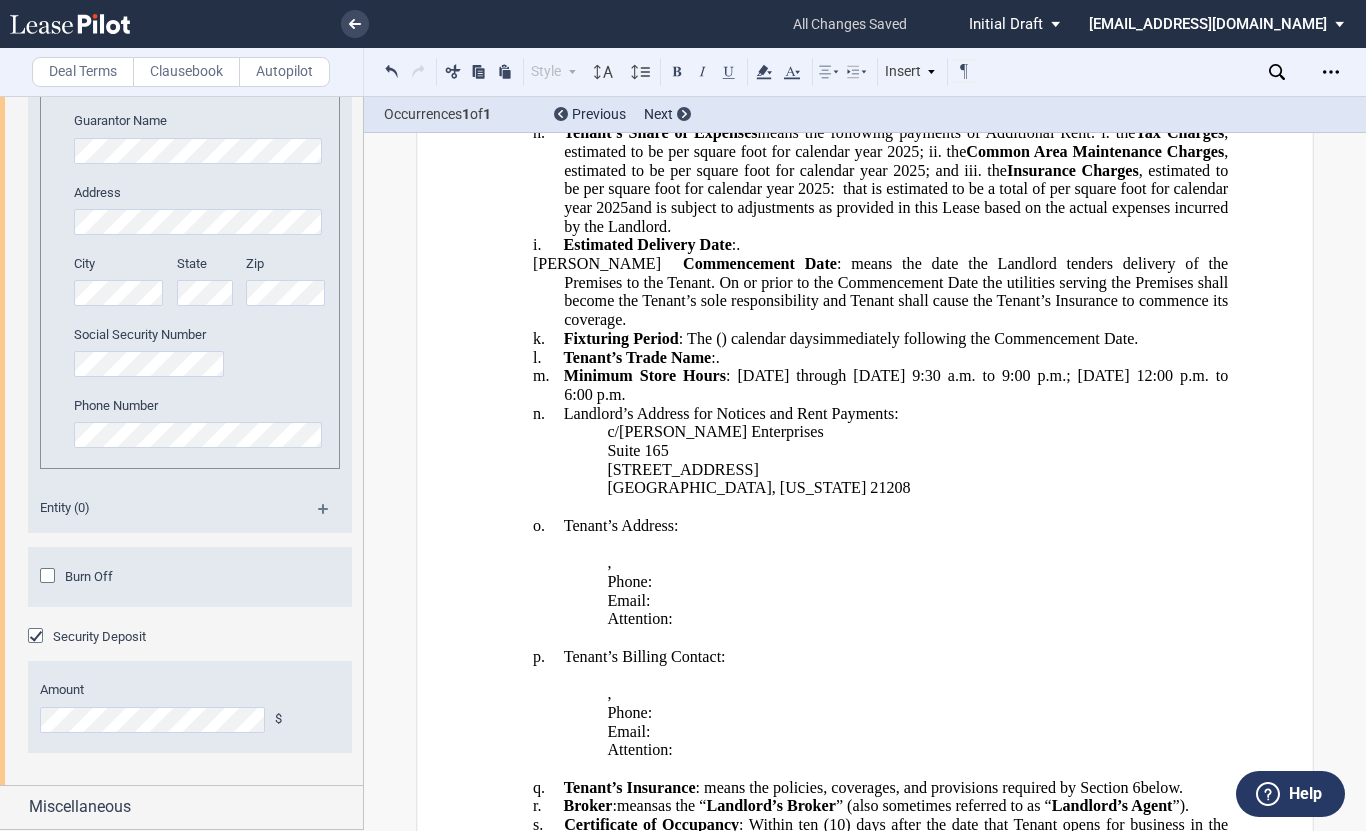 click on "Security Deposit" 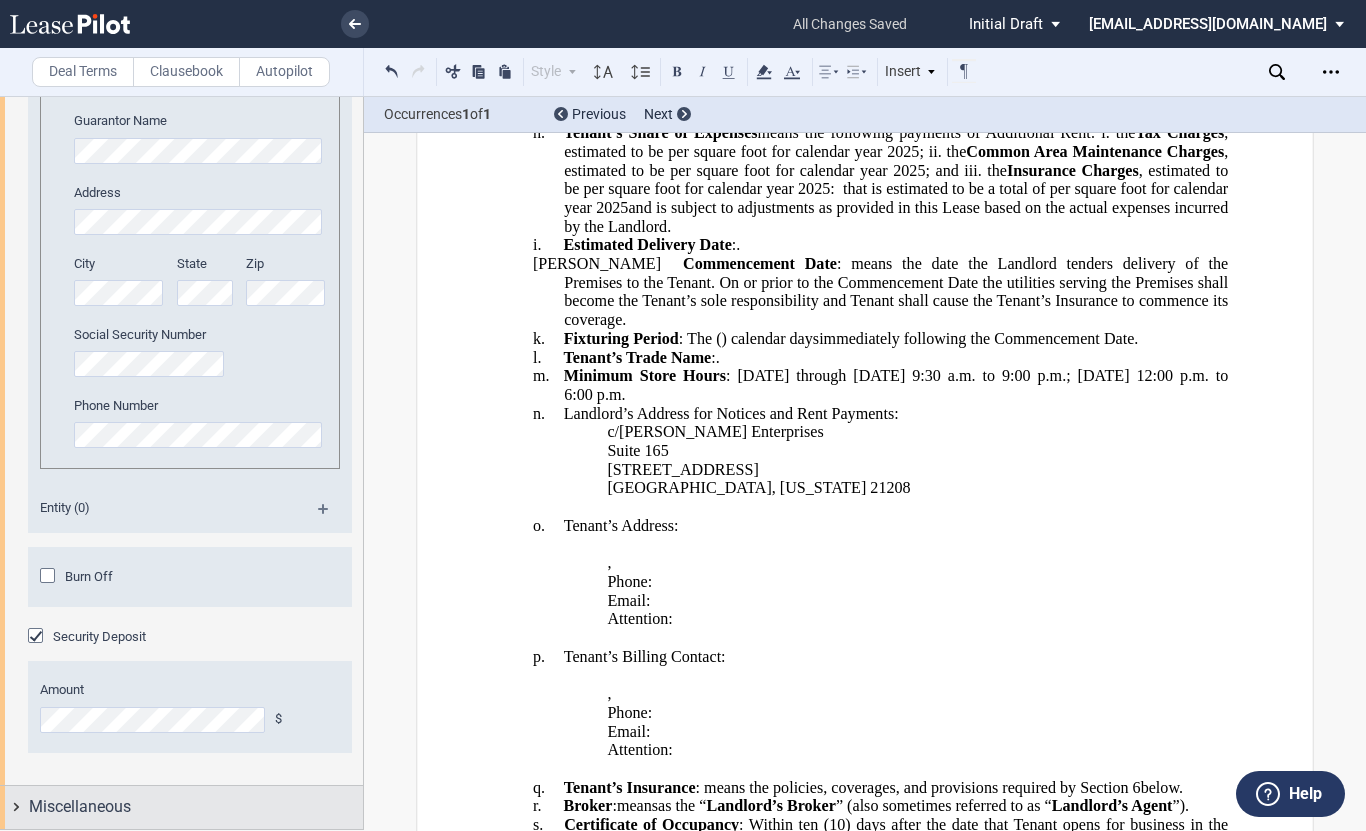 click on "Miscellaneous" at bounding box center [80, 807] 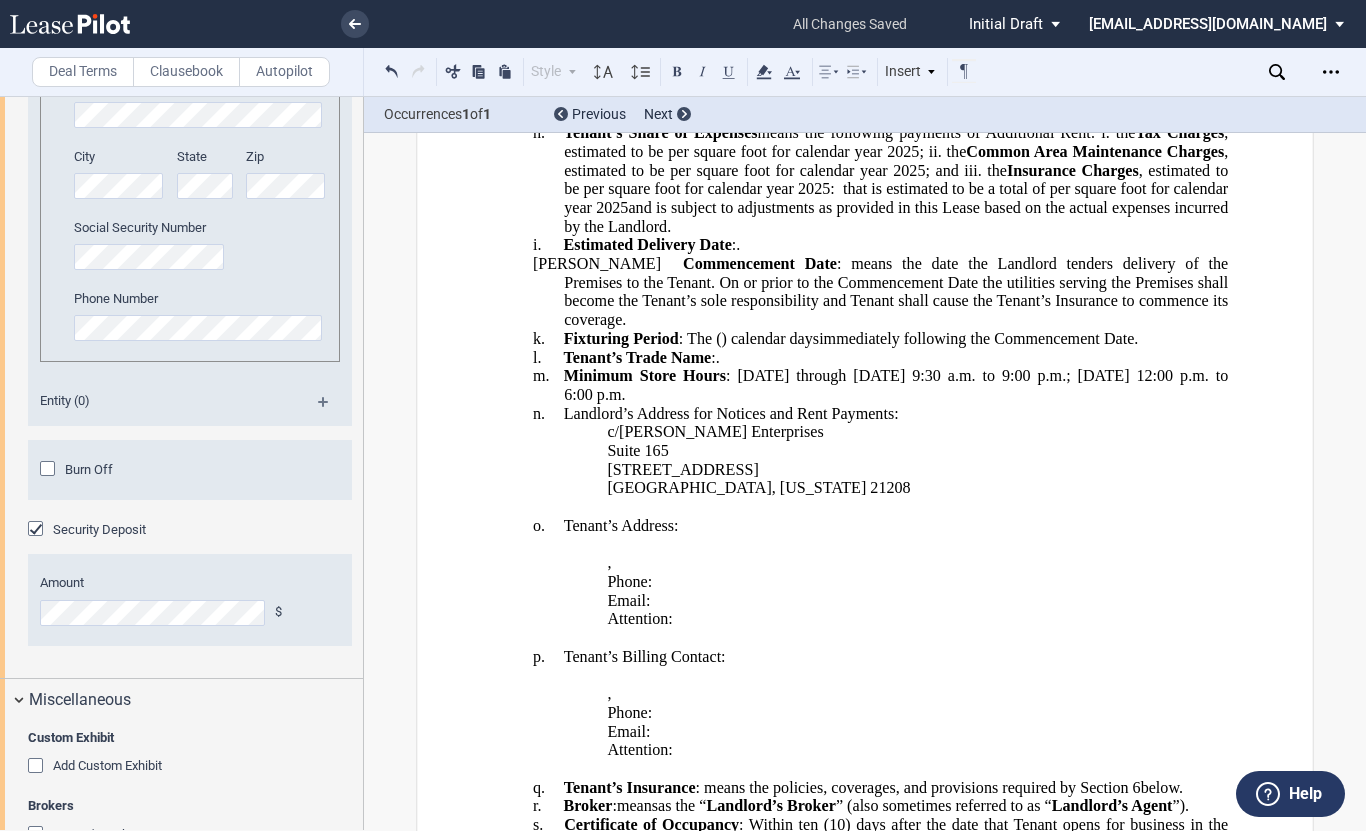 scroll, scrollTop: 4072, scrollLeft: 0, axis: vertical 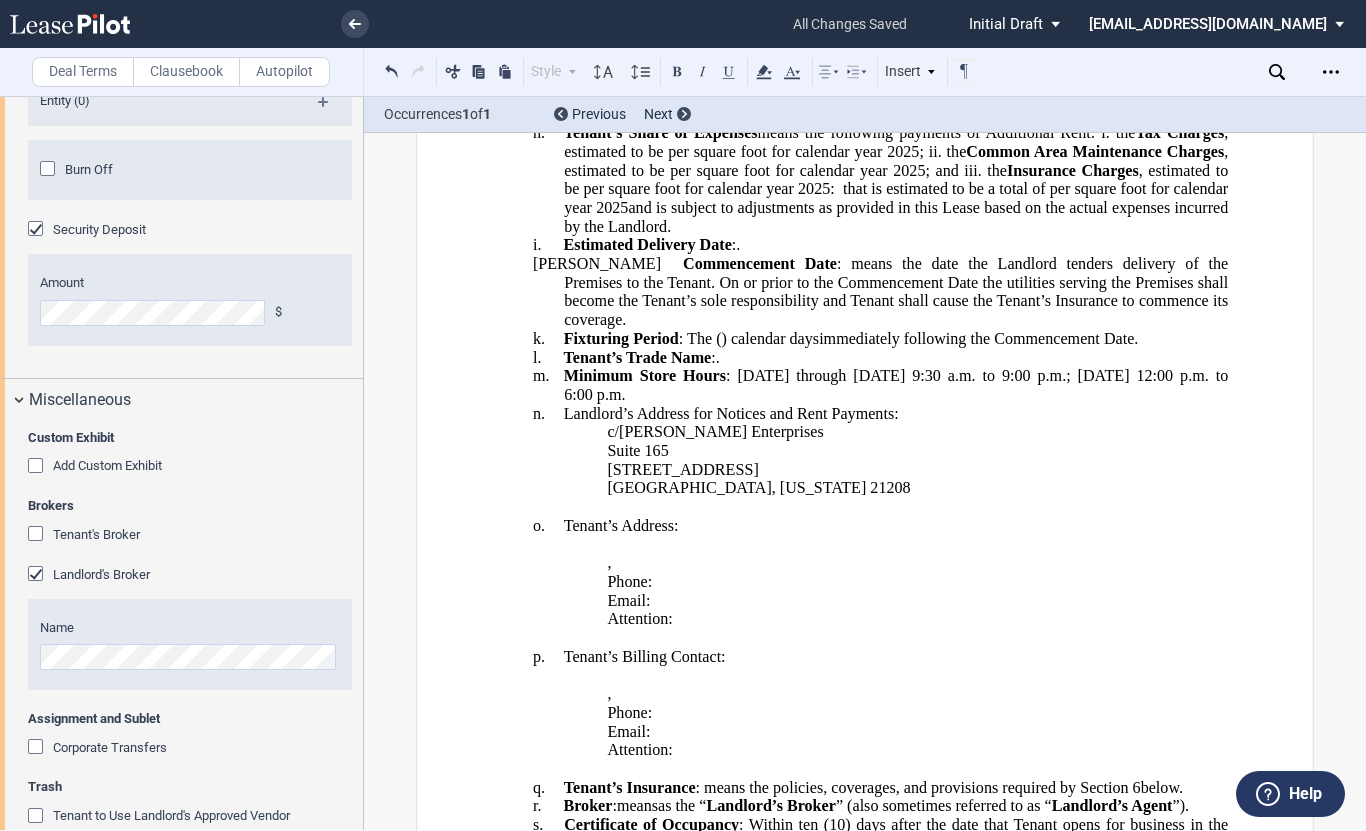 click at bounding box center [38, 536] 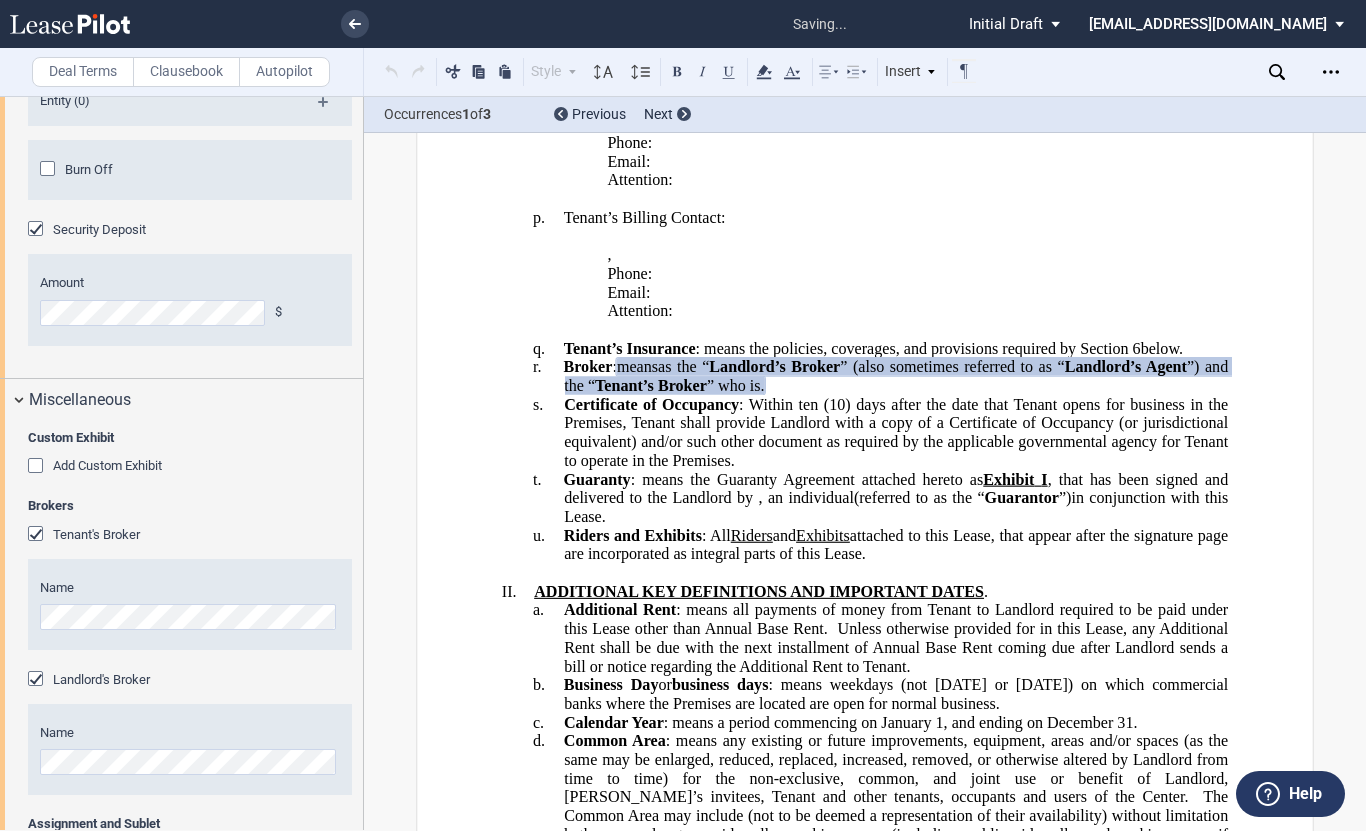 scroll, scrollTop: 1384, scrollLeft: 0, axis: vertical 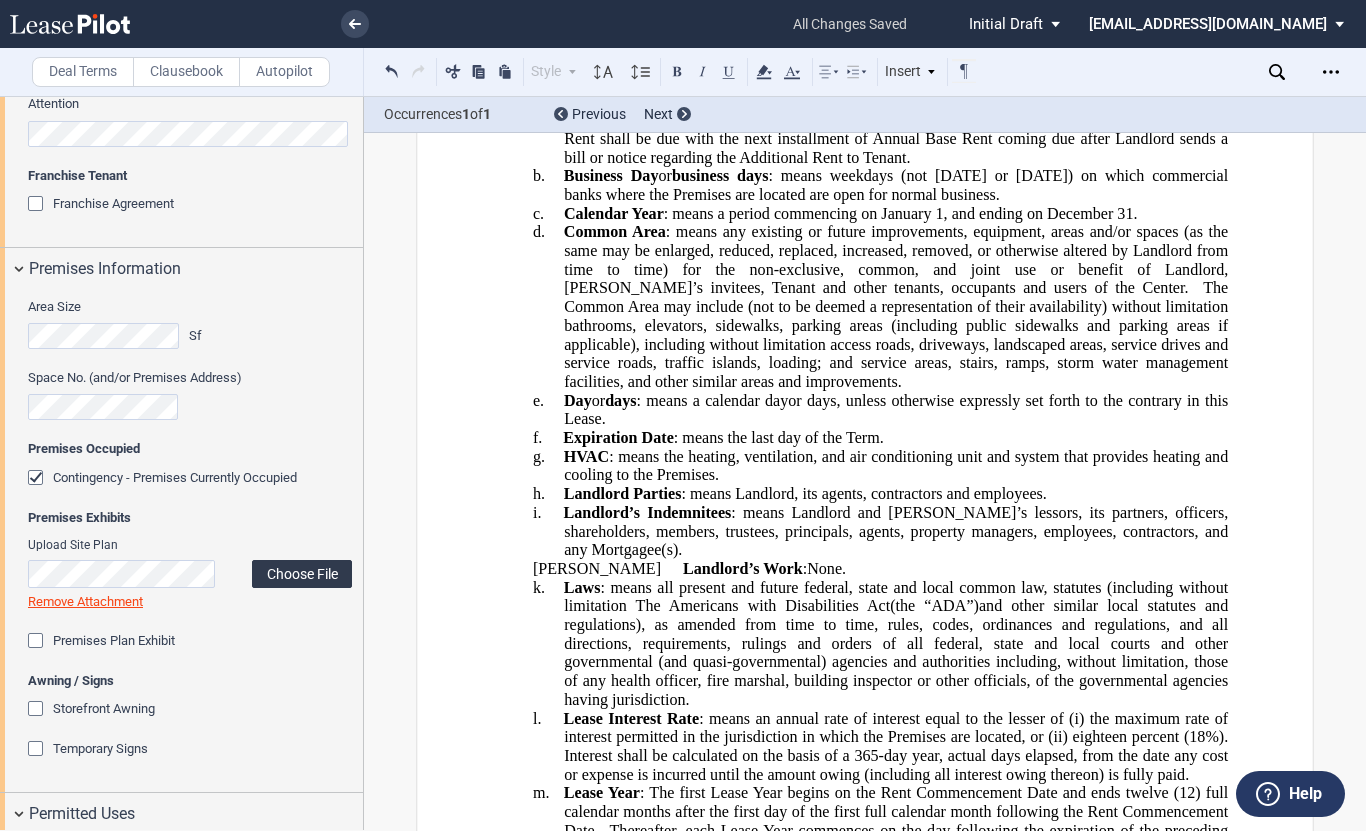 click on "Choose File" 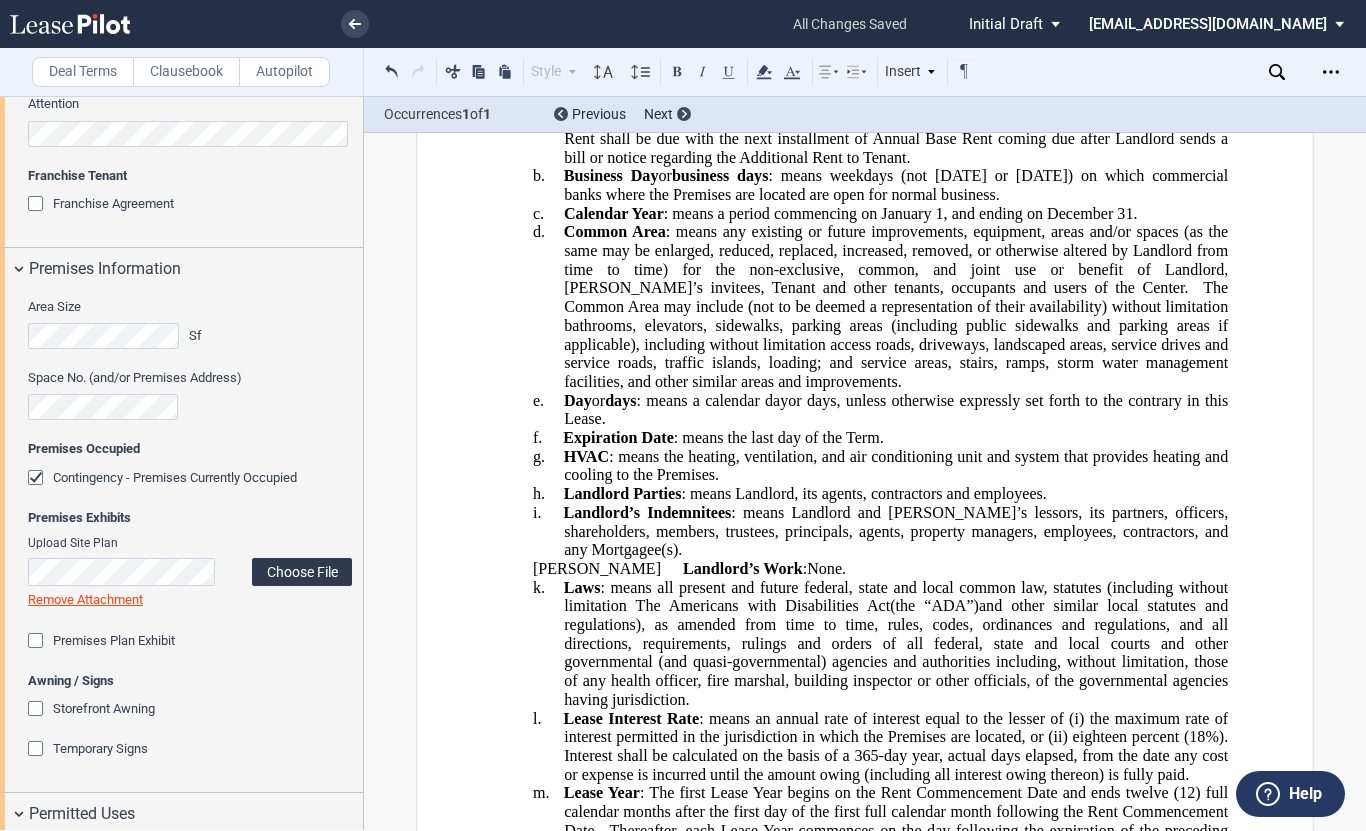 click on "Choose File" 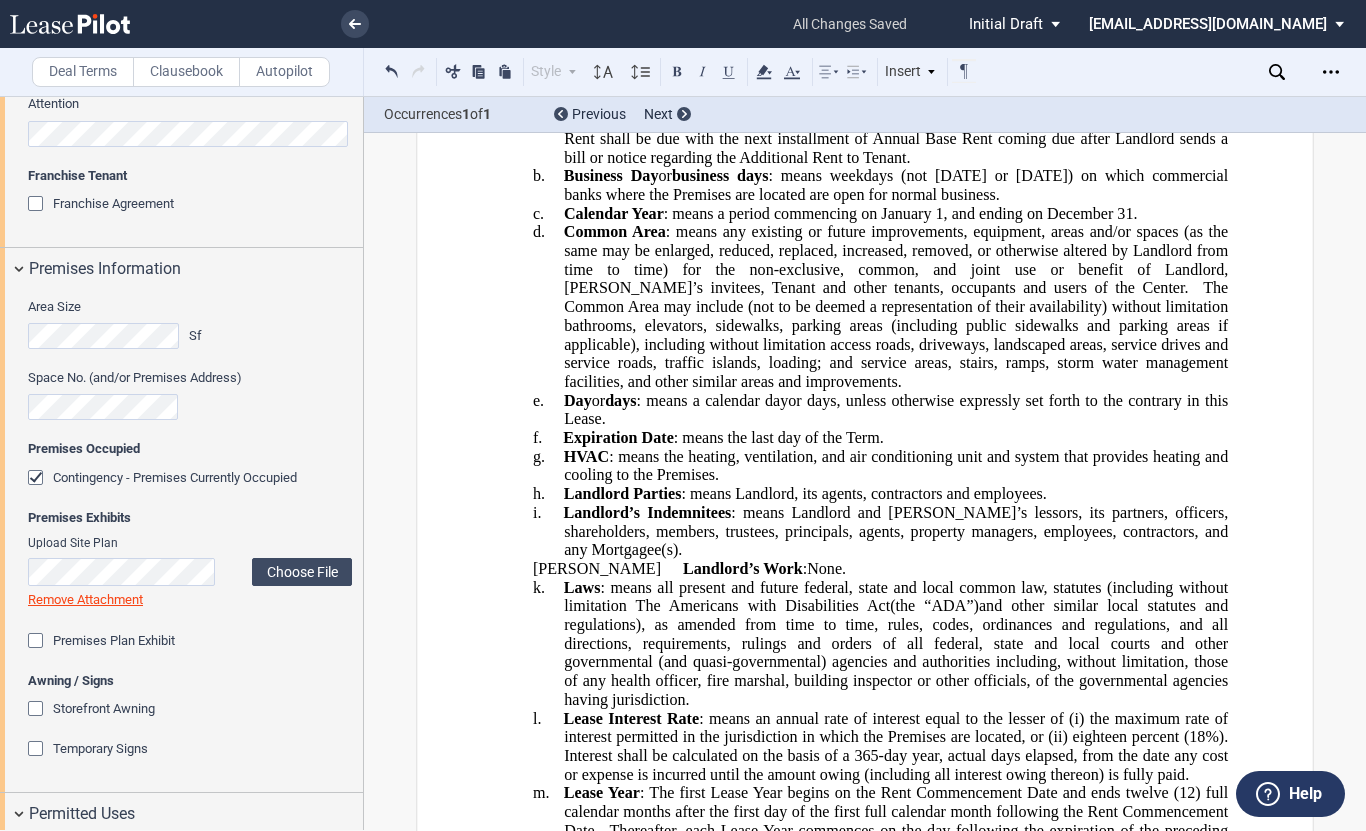 click at bounding box center [38, 643] 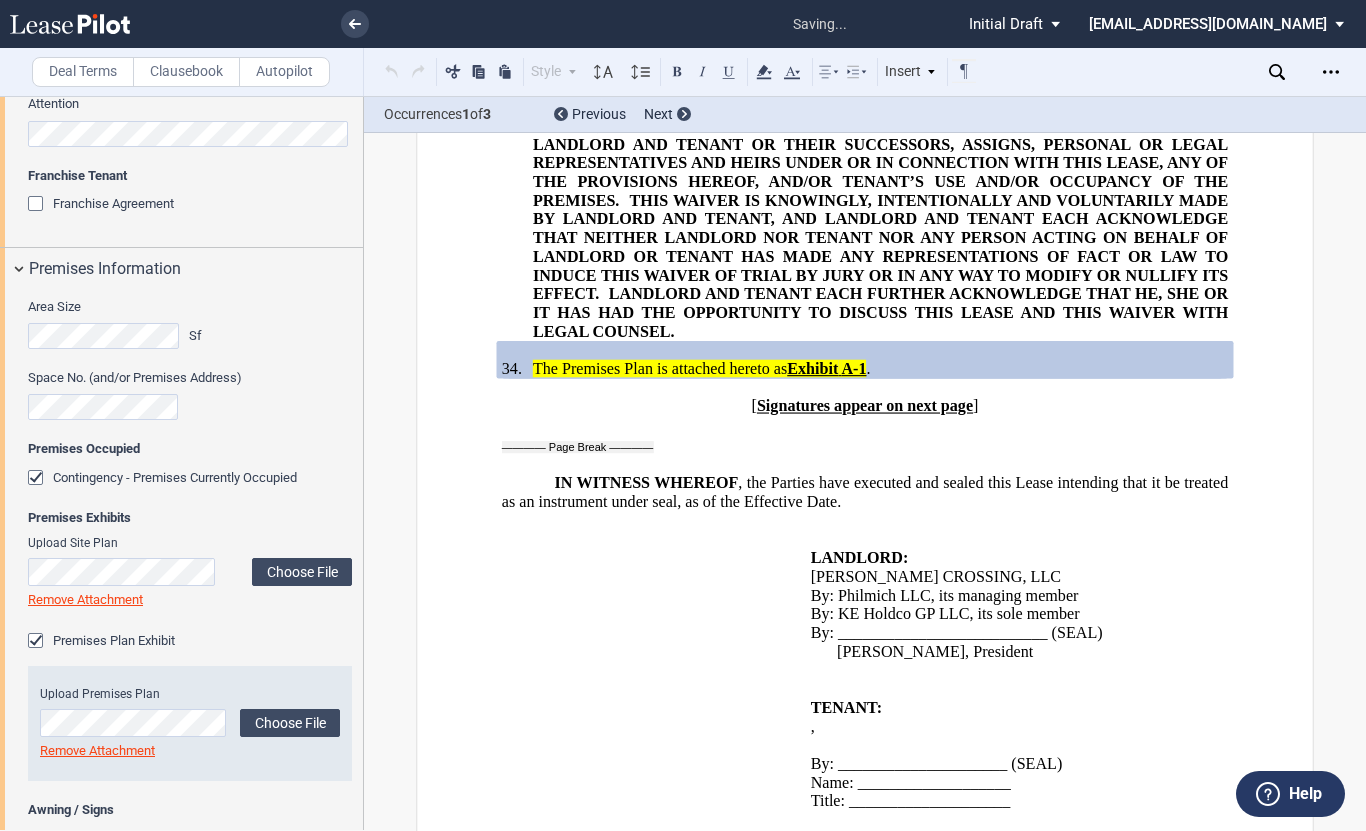 scroll, scrollTop: 38750, scrollLeft: 0, axis: vertical 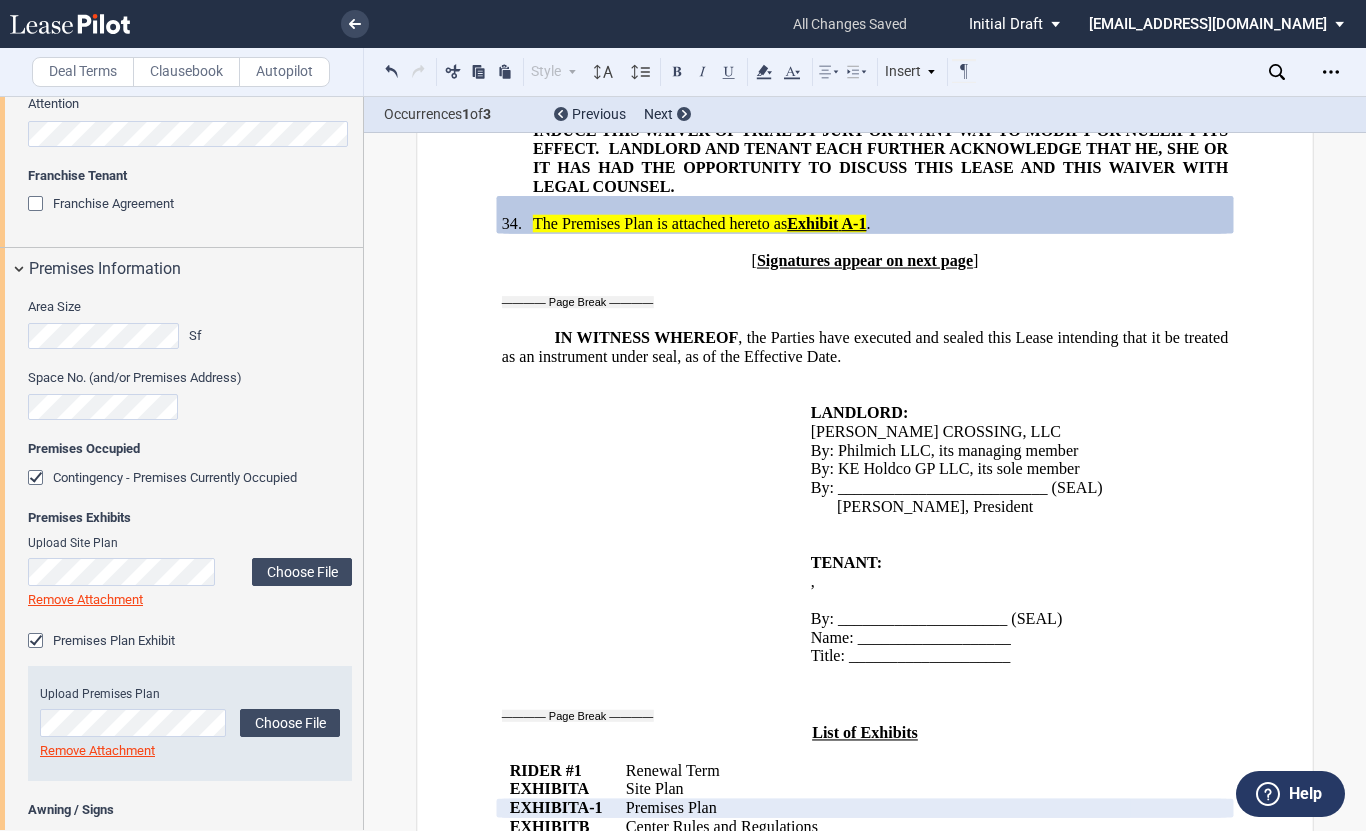 drag, startPoint x: 101, startPoint y: 708, endPoint x: 602, endPoint y: 612, distance: 510.1147 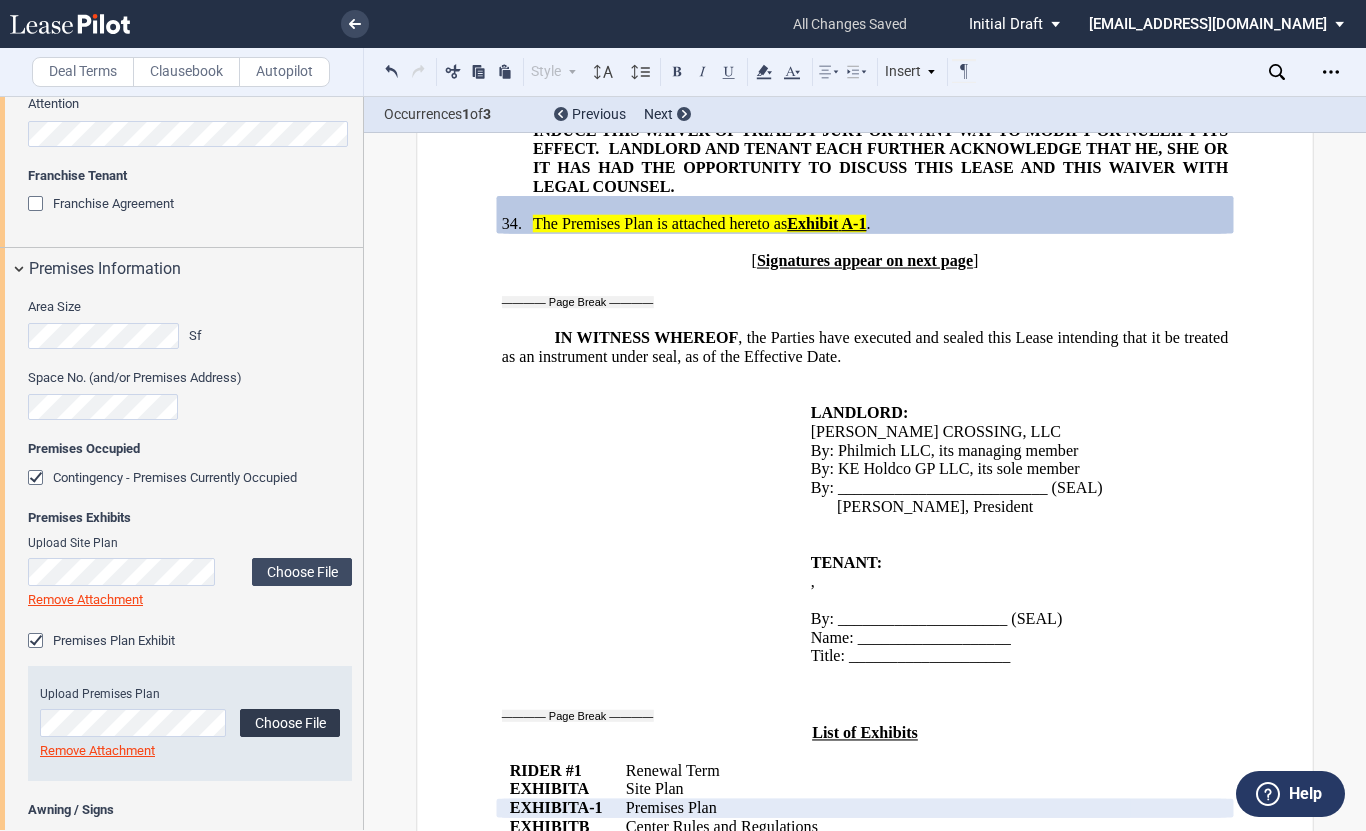 click on "Choose File" 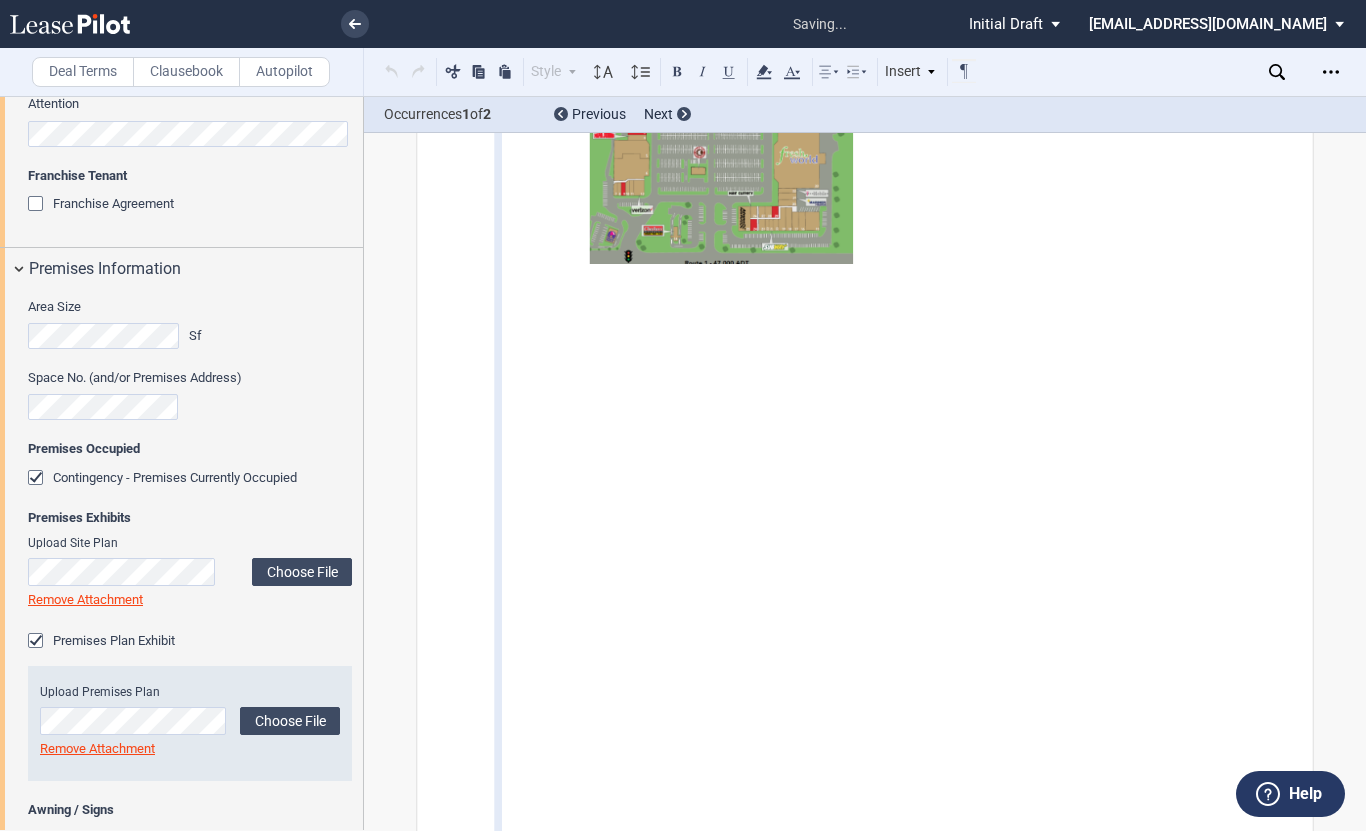 scroll, scrollTop: 41139, scrollLeft: 0, axis: vertical 